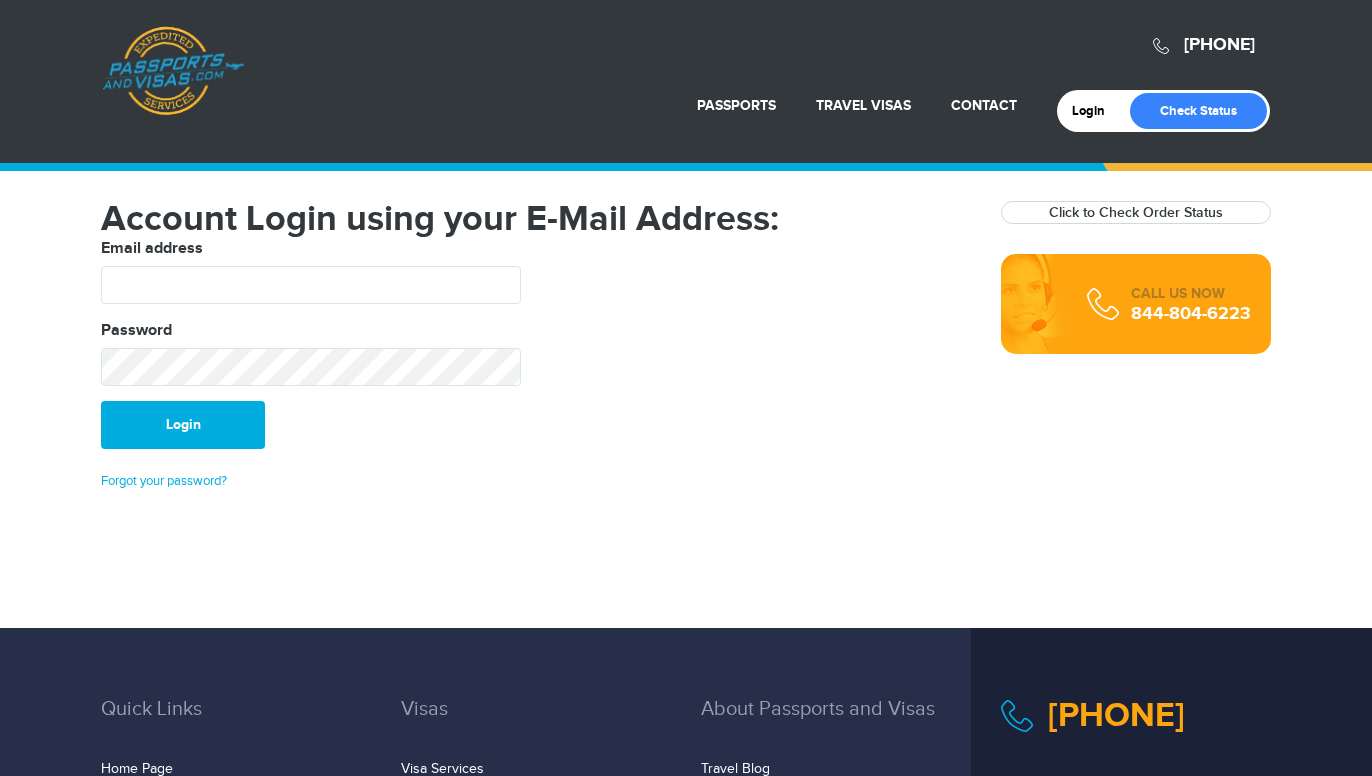 scroll, scrollTop: 0, scrollLeft: 0, axis: both 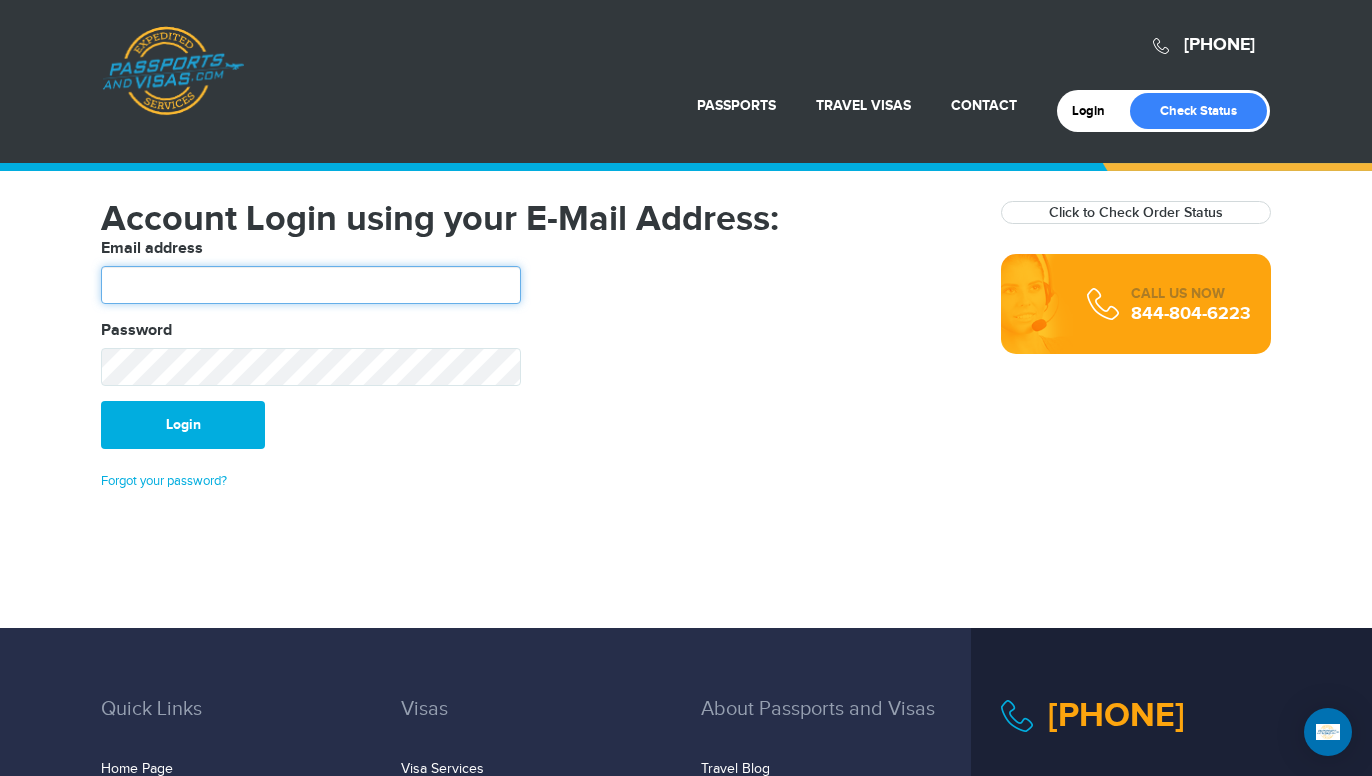type on "**********" 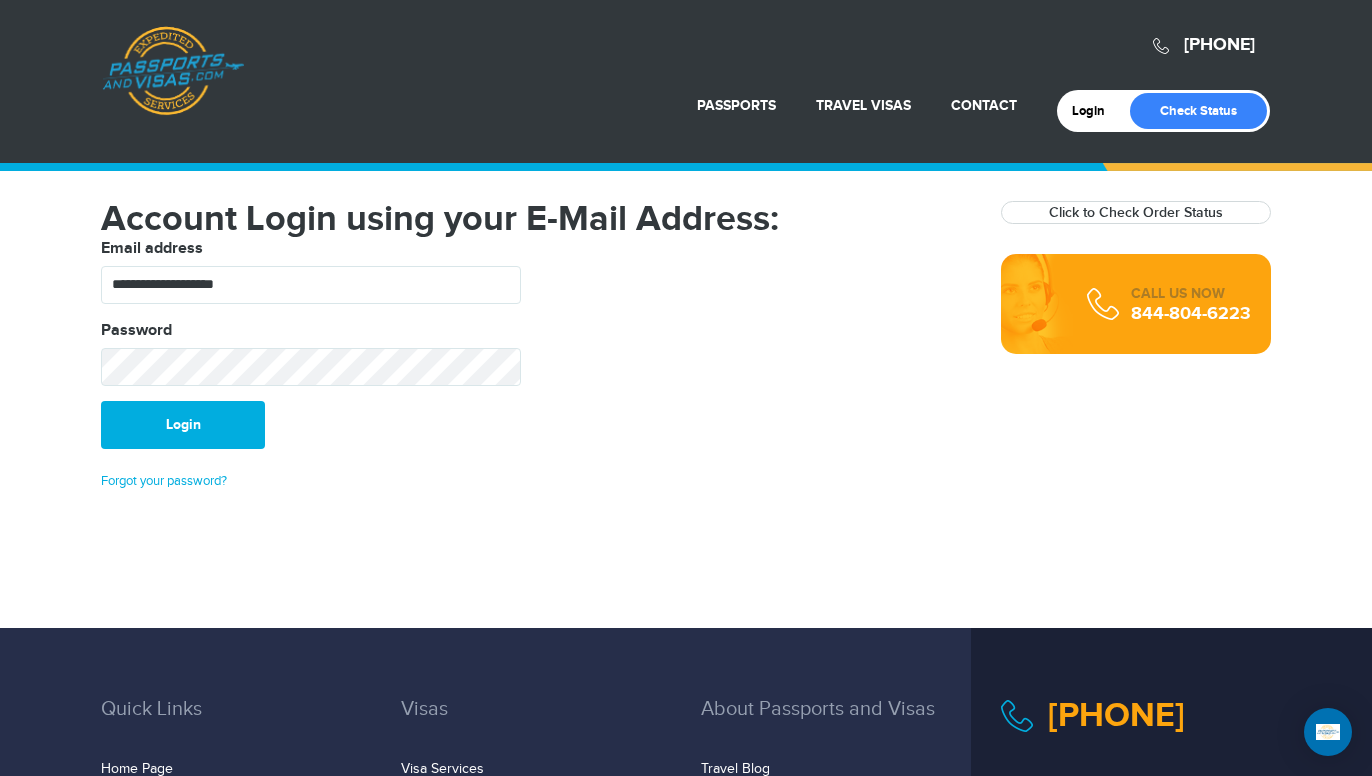 click on "Password" at bounding box center (311, 352) 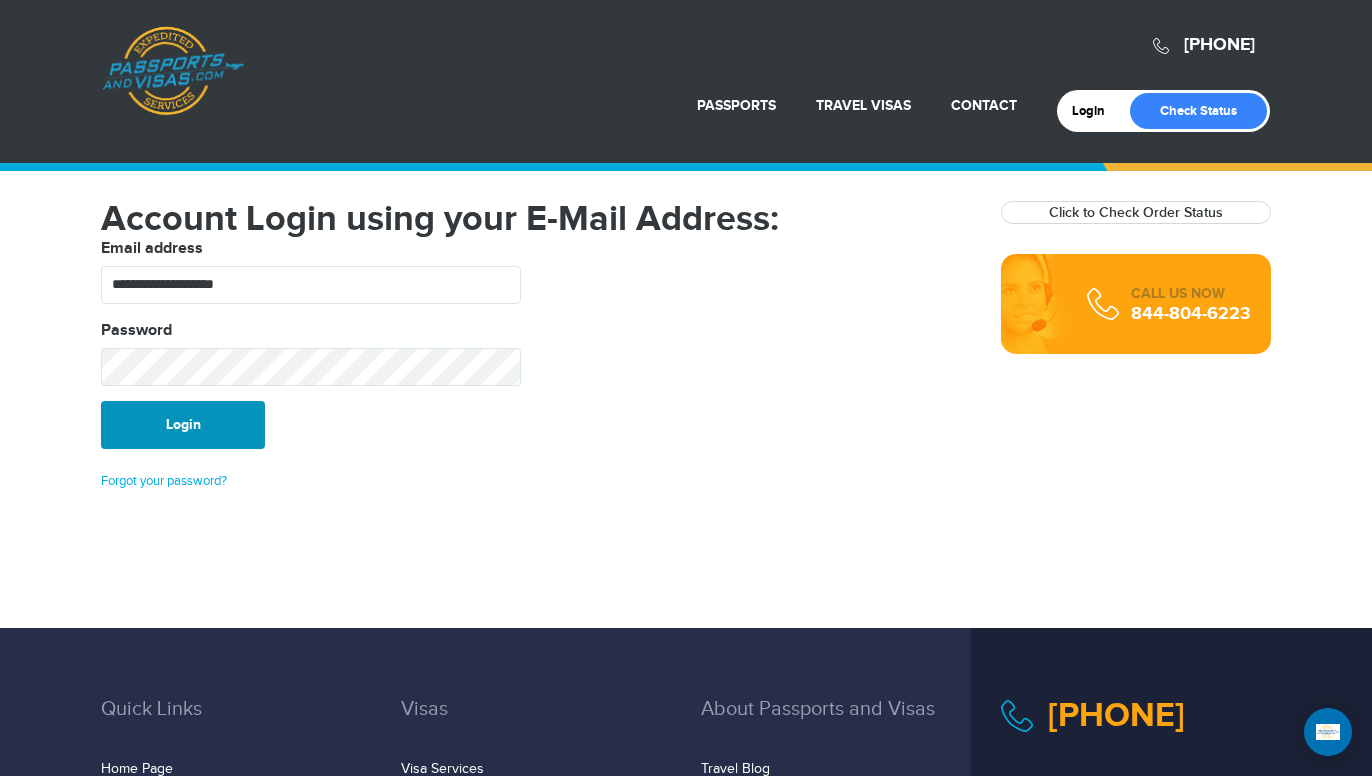 click on "Login" at bounding box center [183, 425] 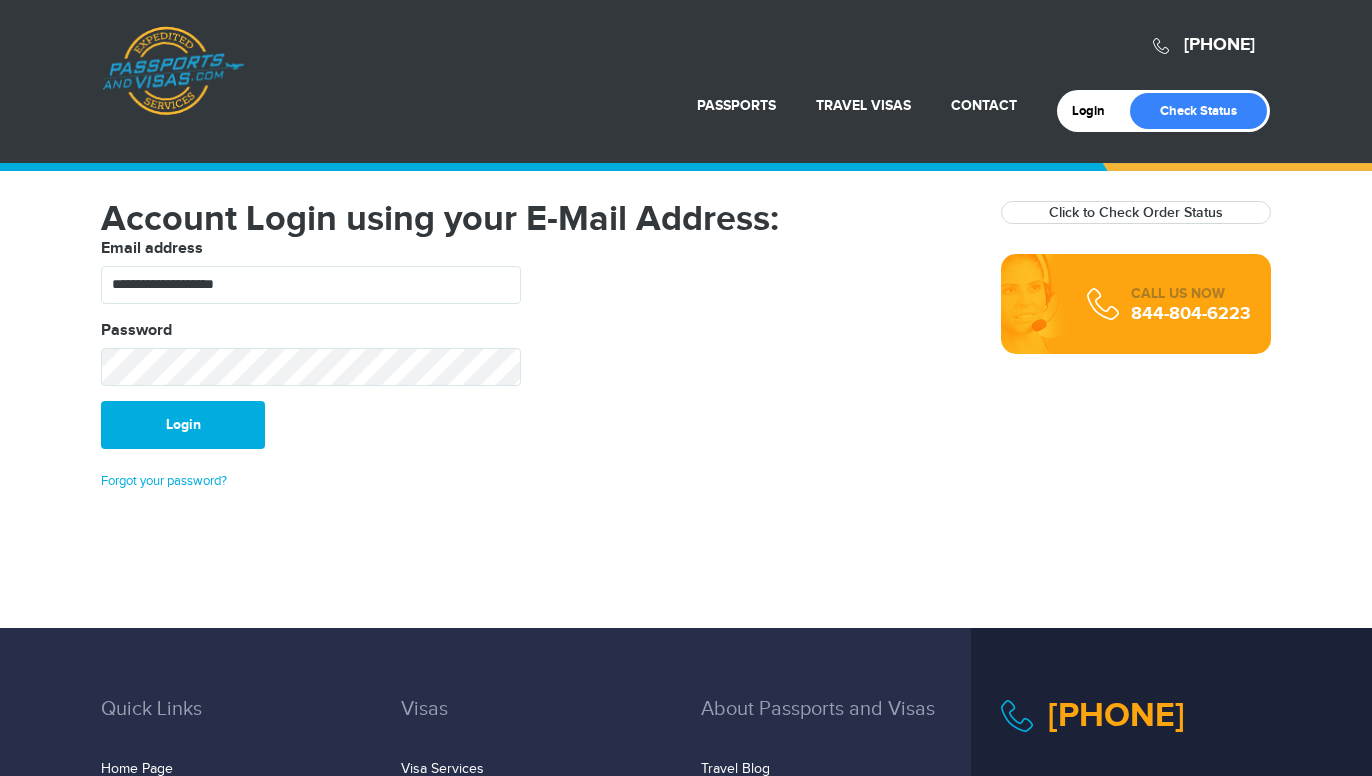 scroll, scrollTop: 0, scrollLeft: 0, axis: both 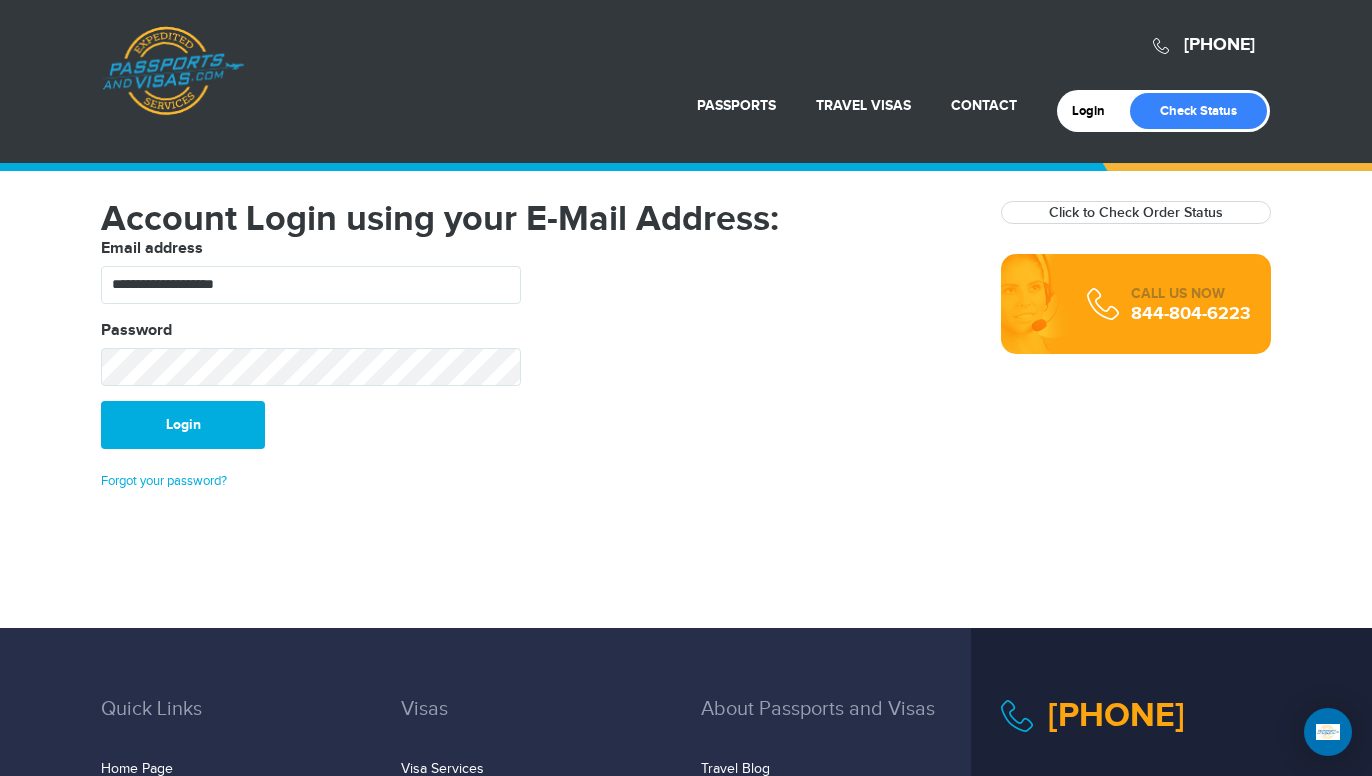 click on "Login
Check Status" at bounding box center (1163, 111) 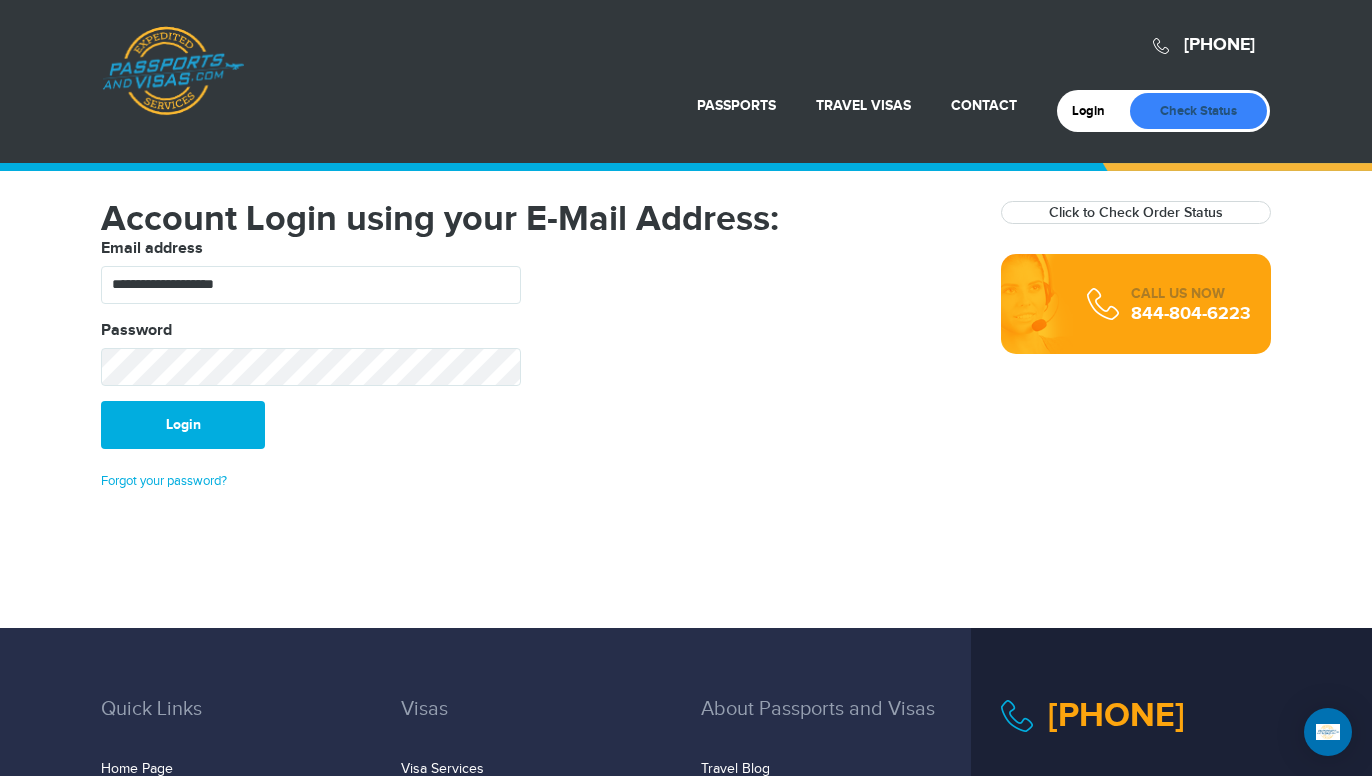 click on "Check Status" at bounding box center (1198, 111) 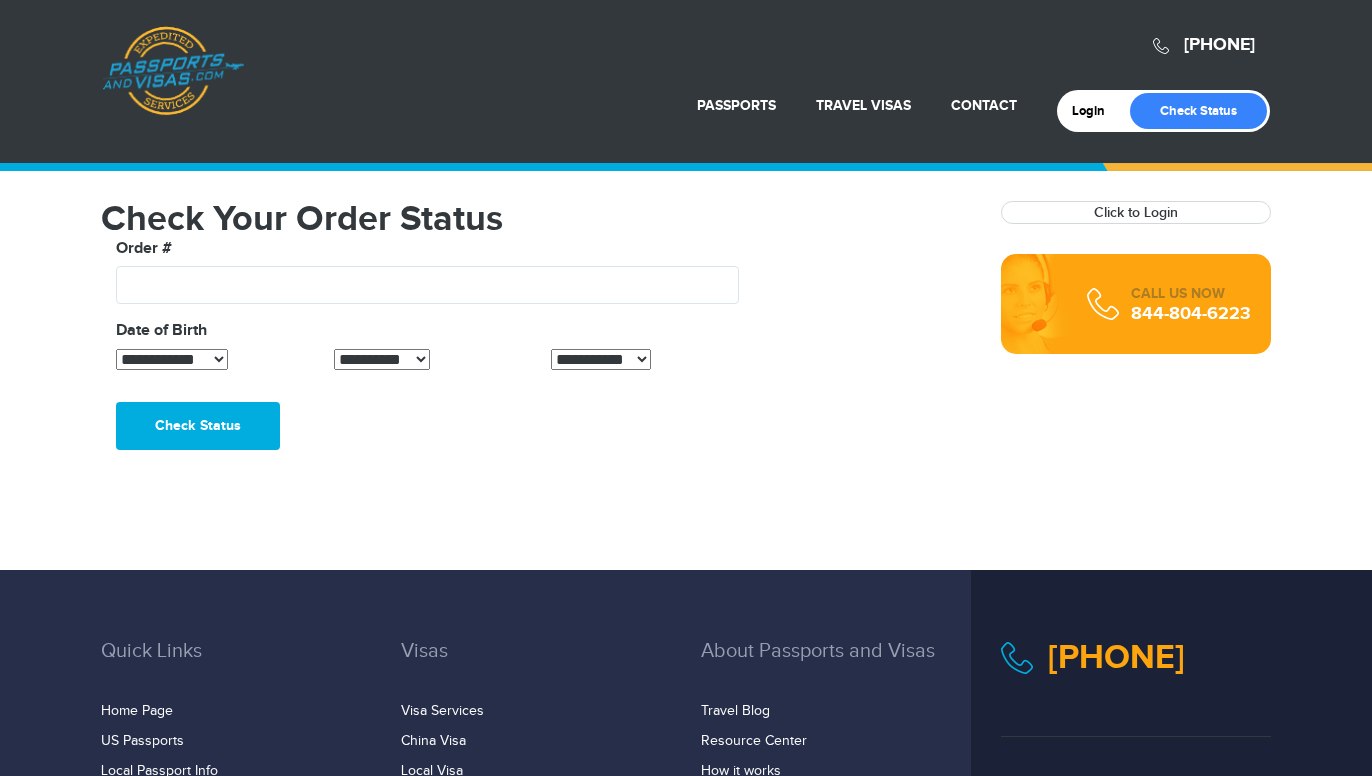 scroll, scrollTop: 0, scrollLeft: 0, axis: both 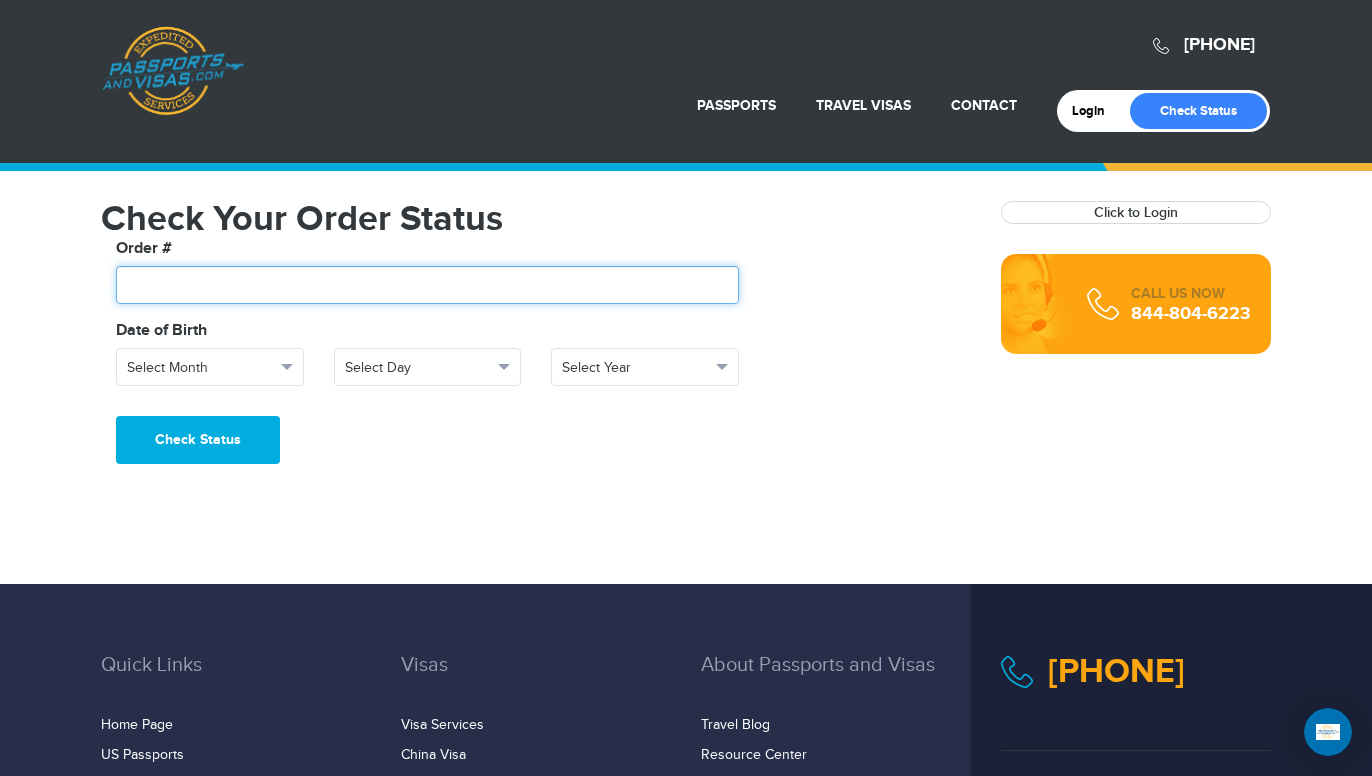 click at bounding box center [427, 285] 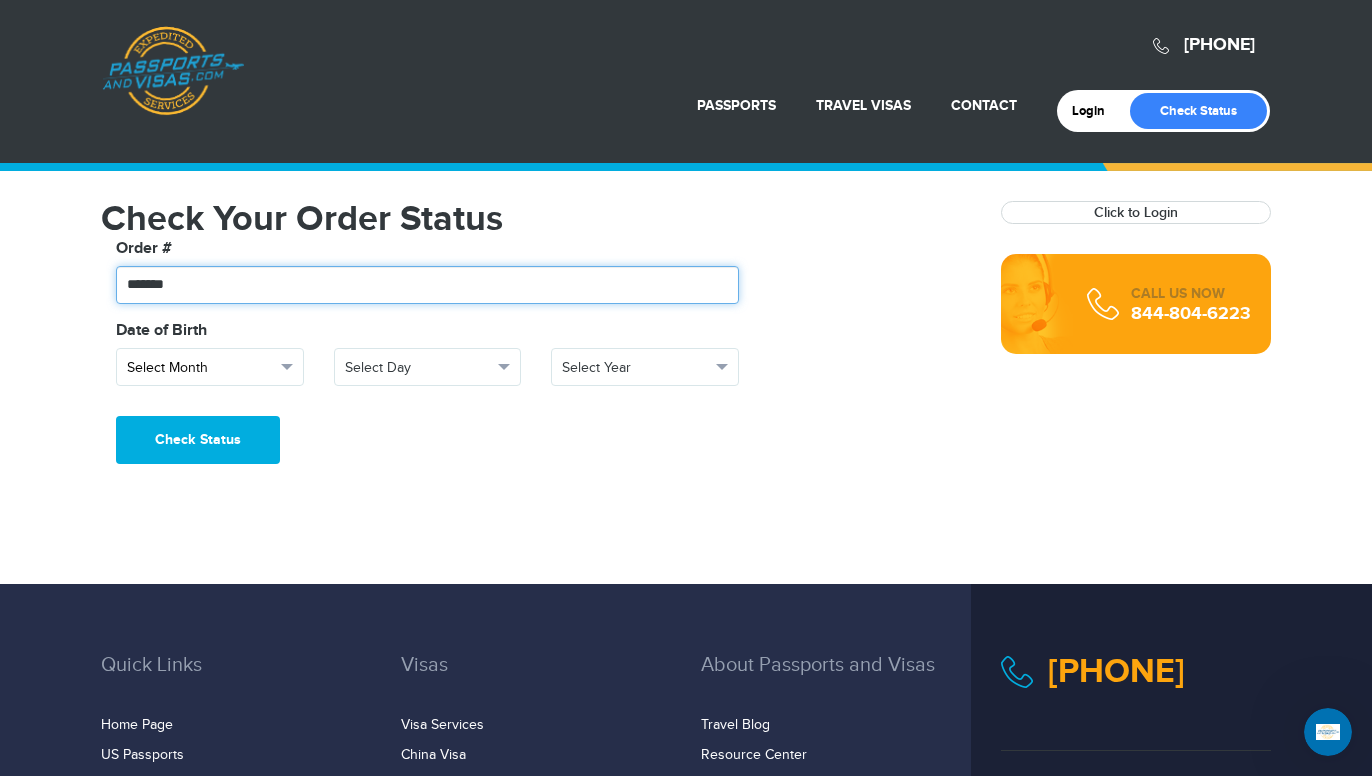 type on "*******" 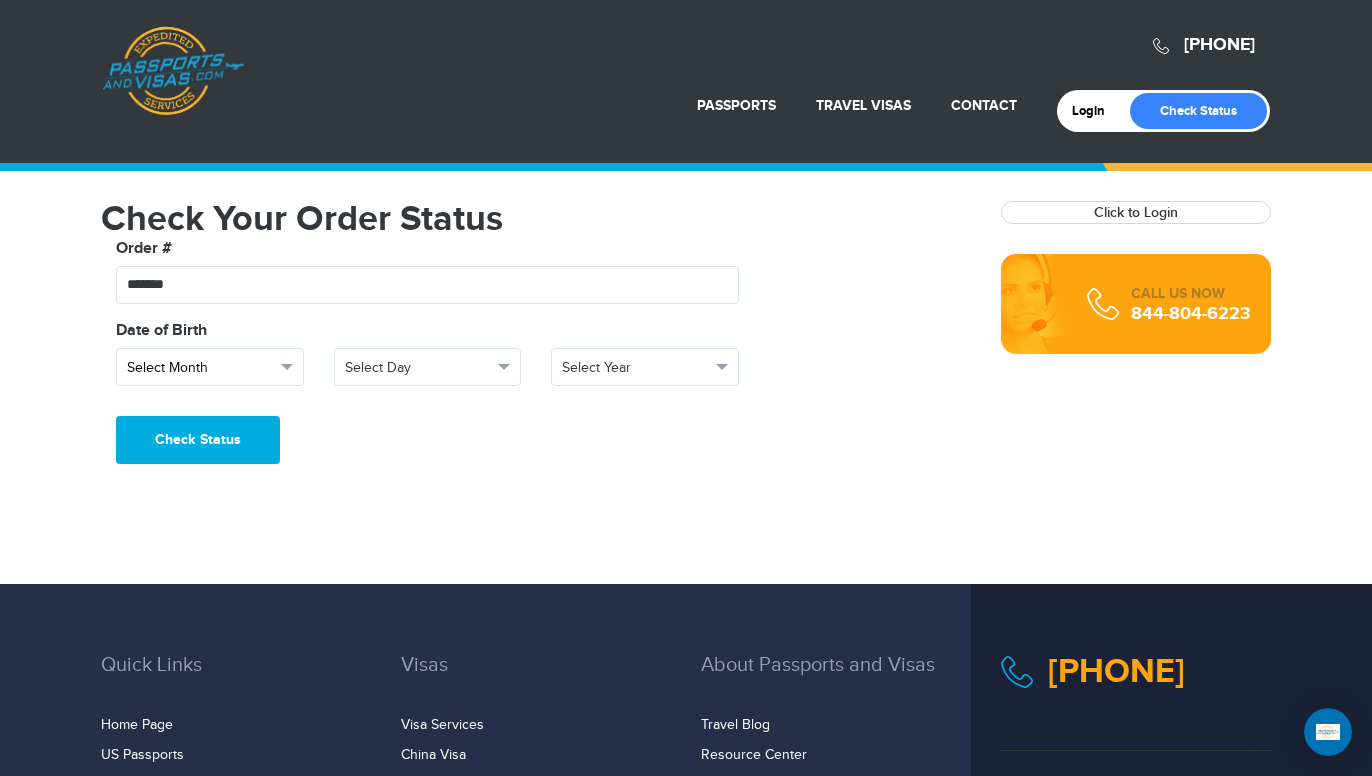 click on "Select Month" at bounding box center (201, 368) 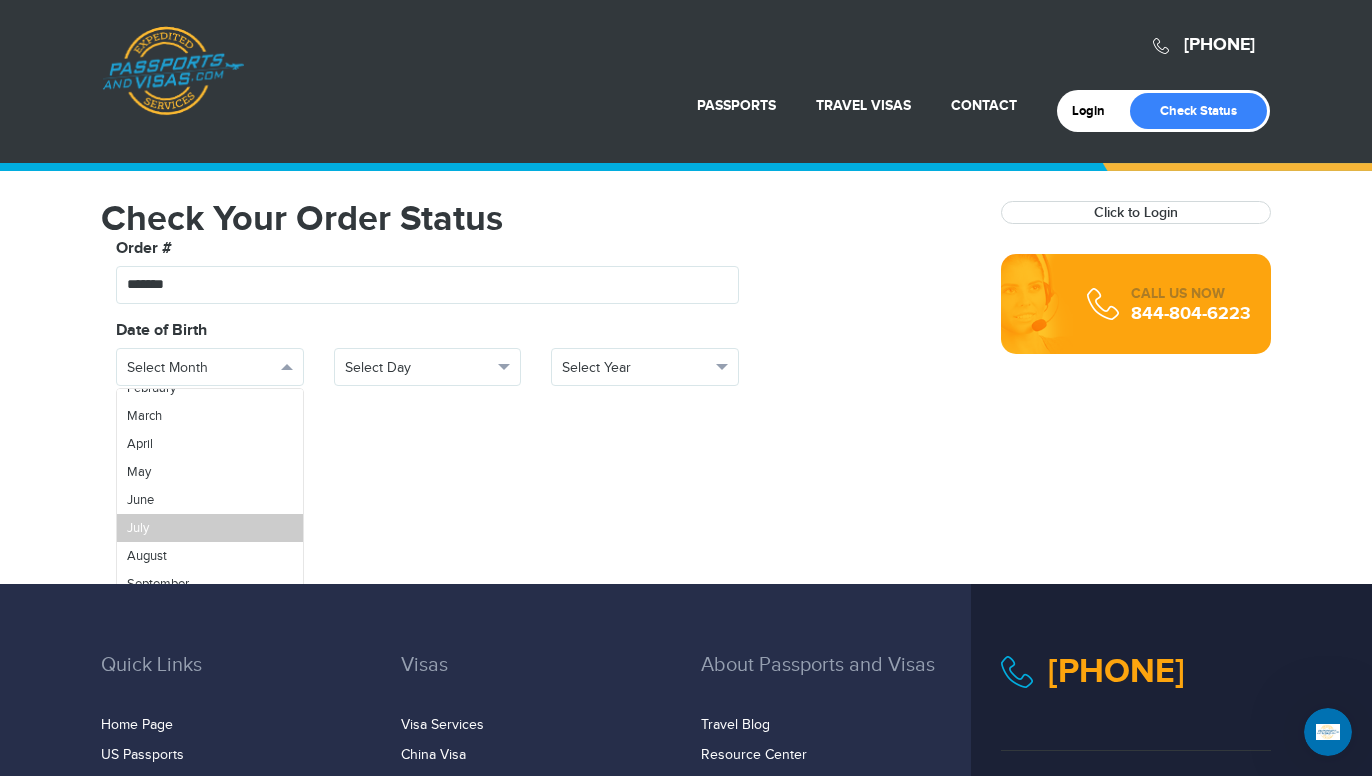 scroll, scrollTop: 71, scrollLeft: 0, axis: vertical 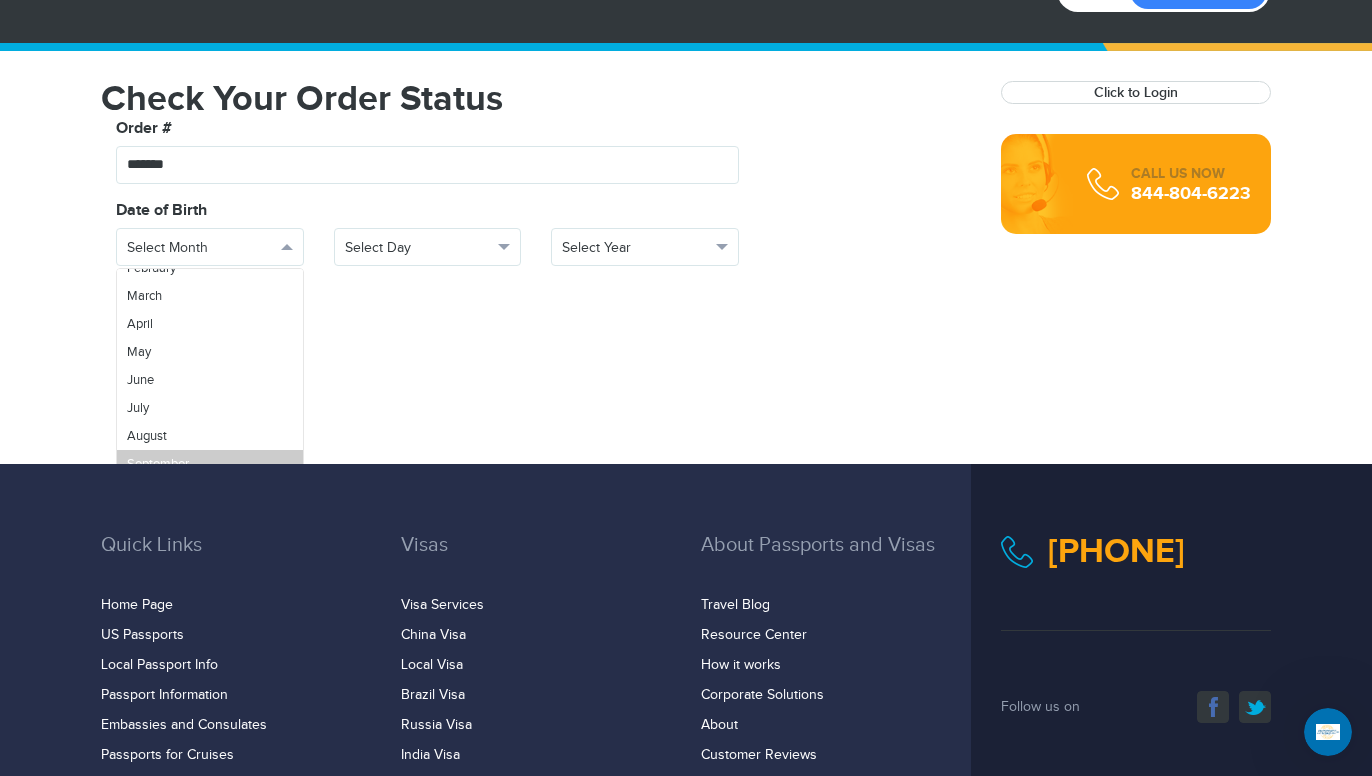 click on "September" at bounding box center [158, 464] 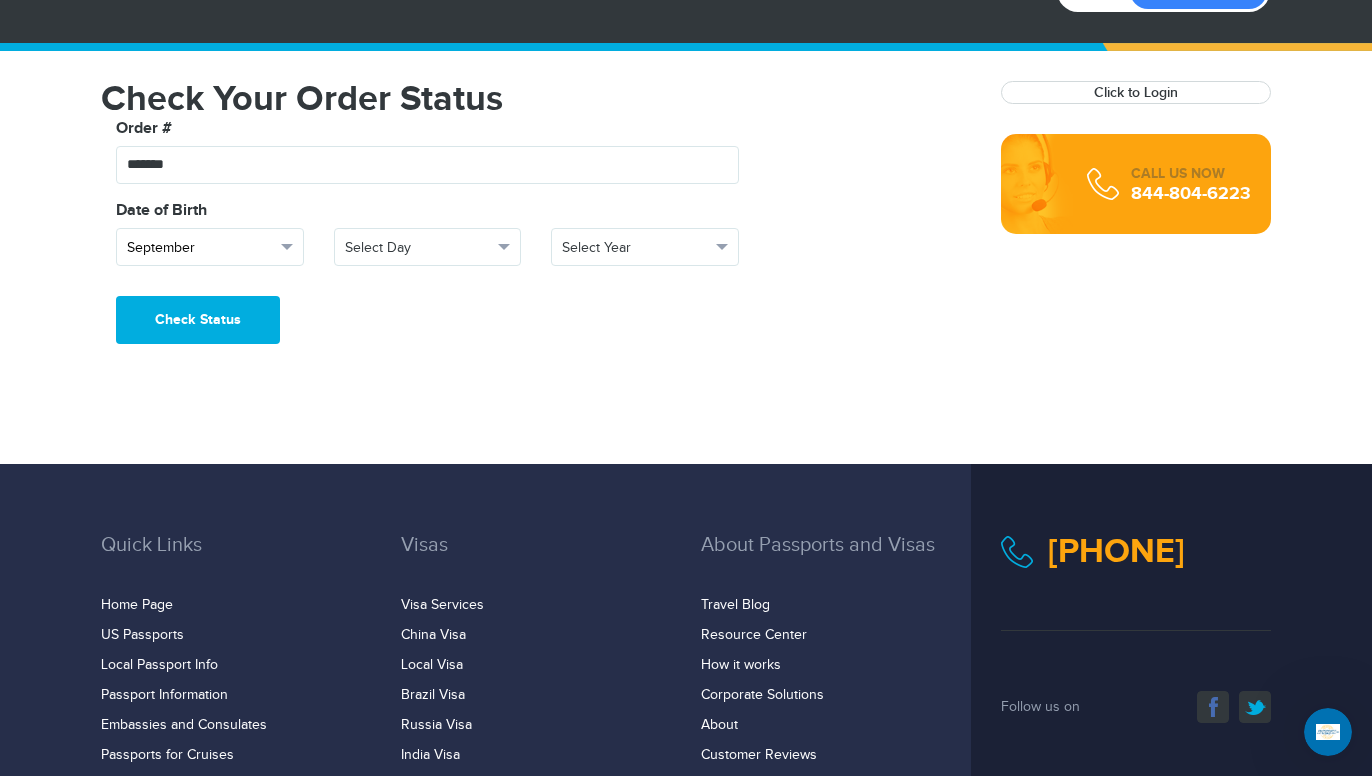 click at bounding box center [287, 247] 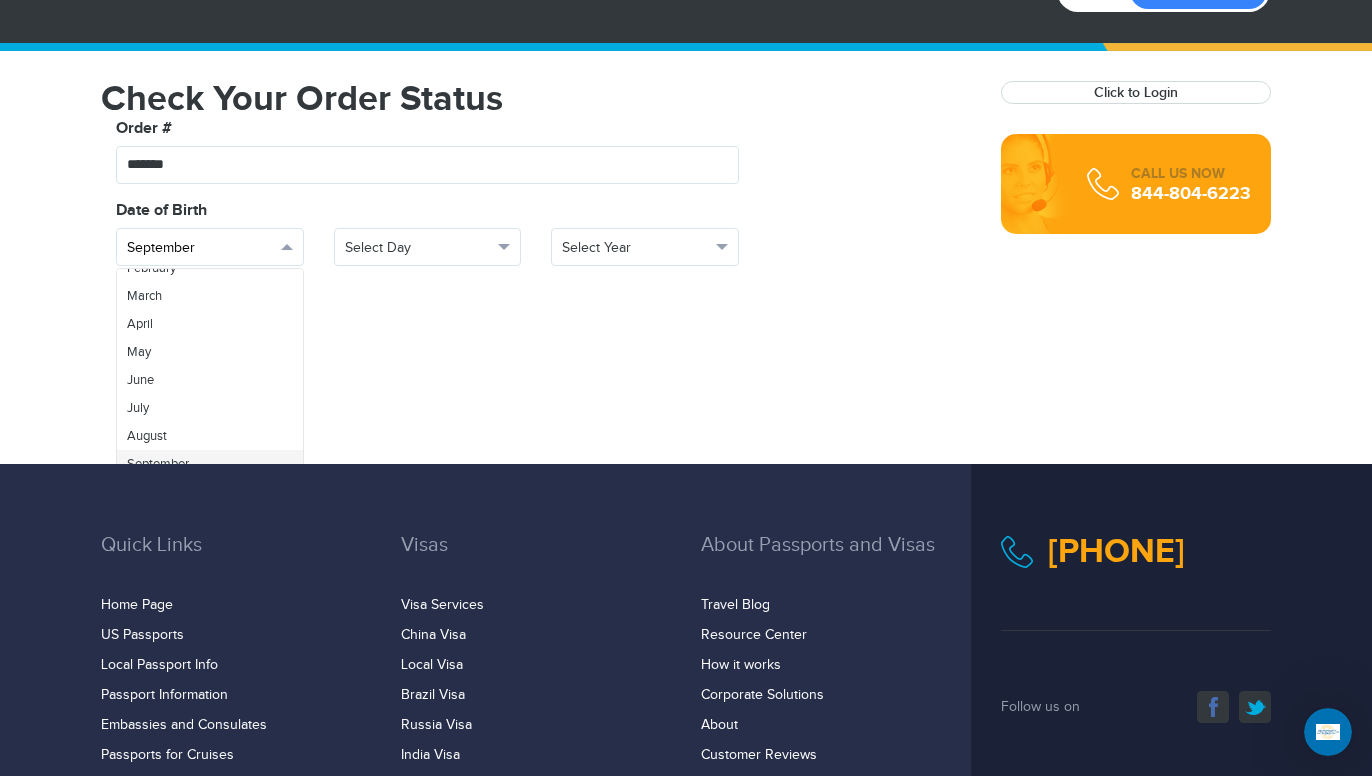 scroll, scrollTop: 14, scrollLeft: 0, axis: vertical 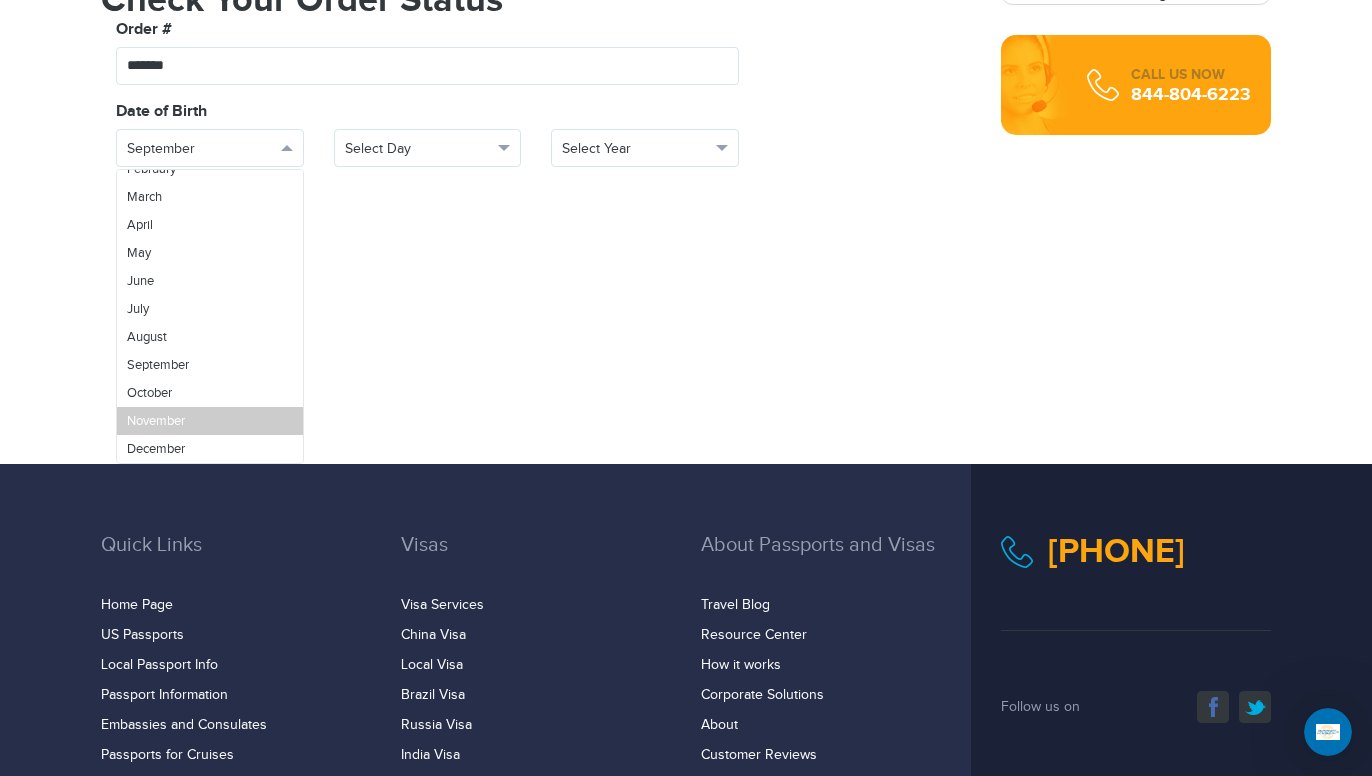 click on "November" at bounding box center (156, 421) 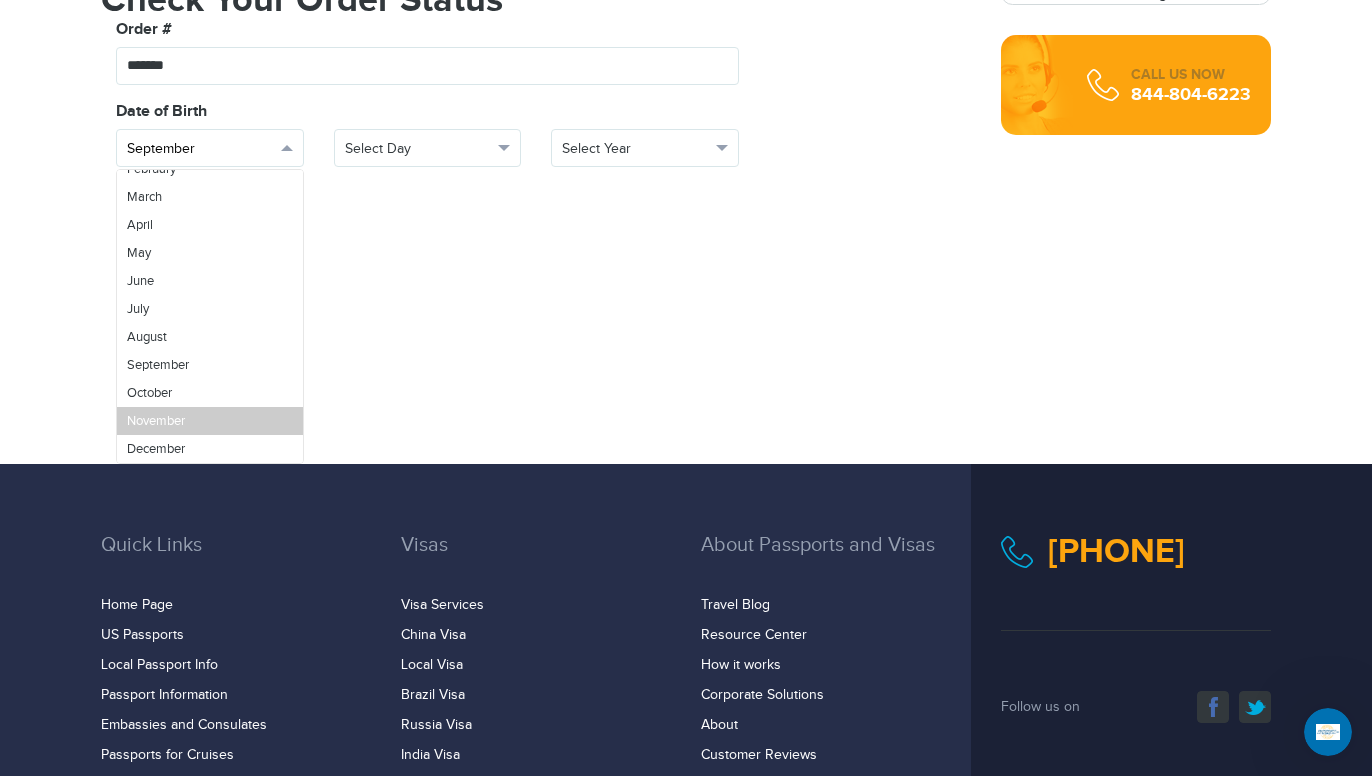 scroll, scrollTop: 0, scrollLeft: 0, axis: both 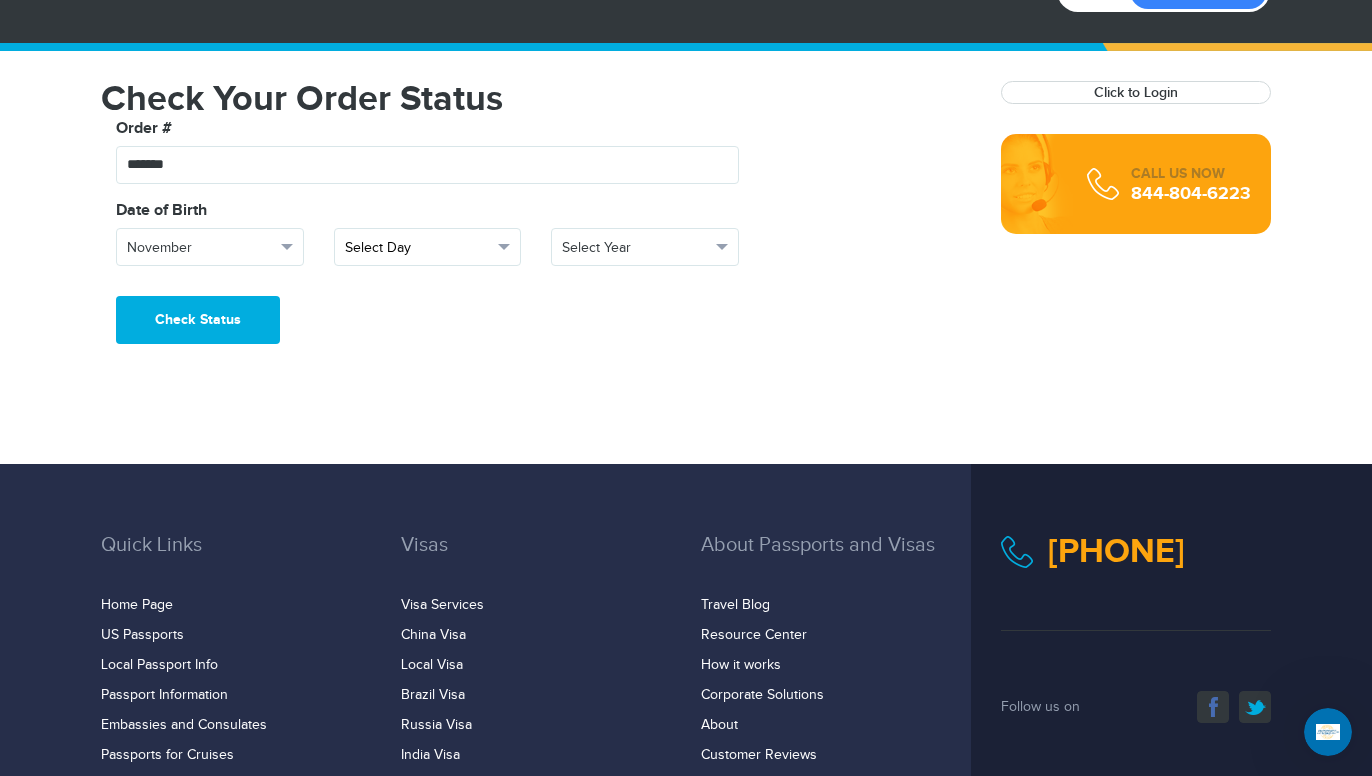 click on "Select Day" at bounding box center (428, 247) 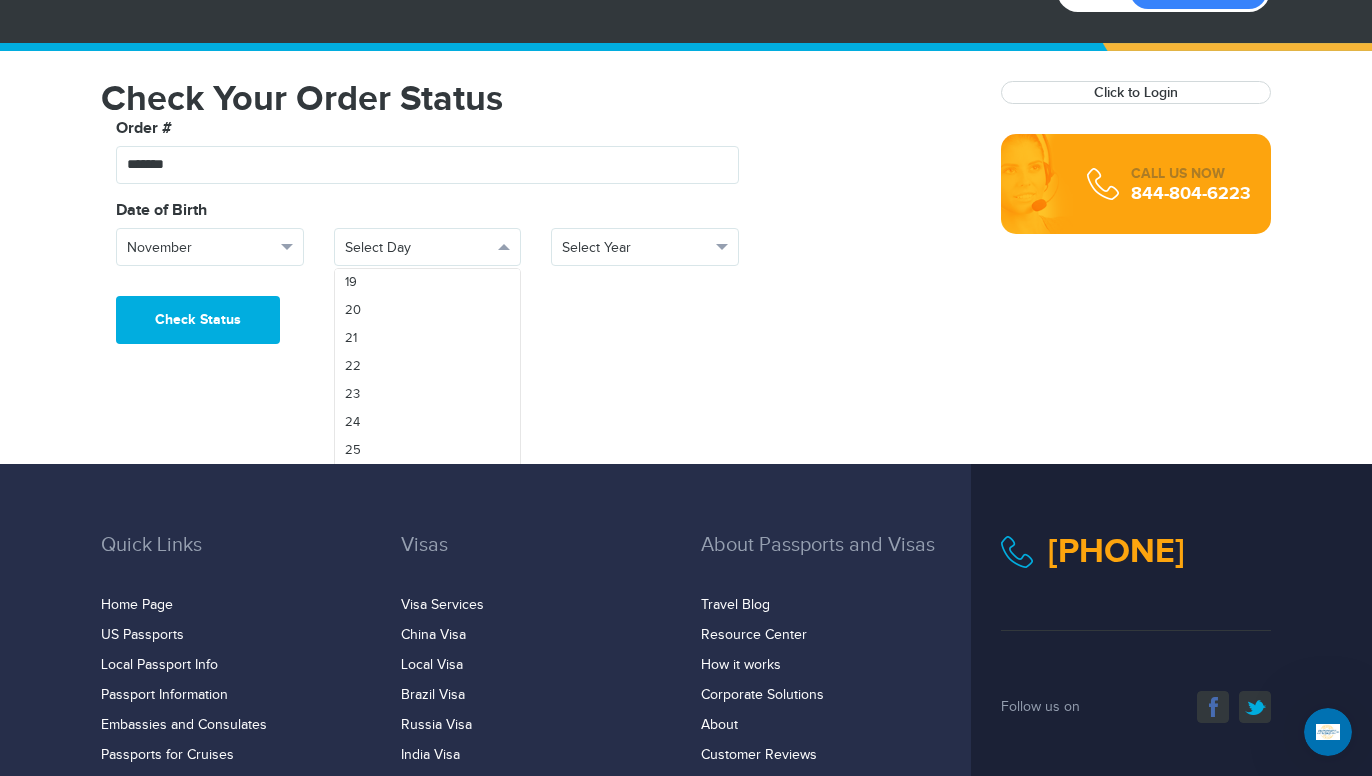 scroll, scrollTop: 618, scrollLeft: 0, axis: vertical 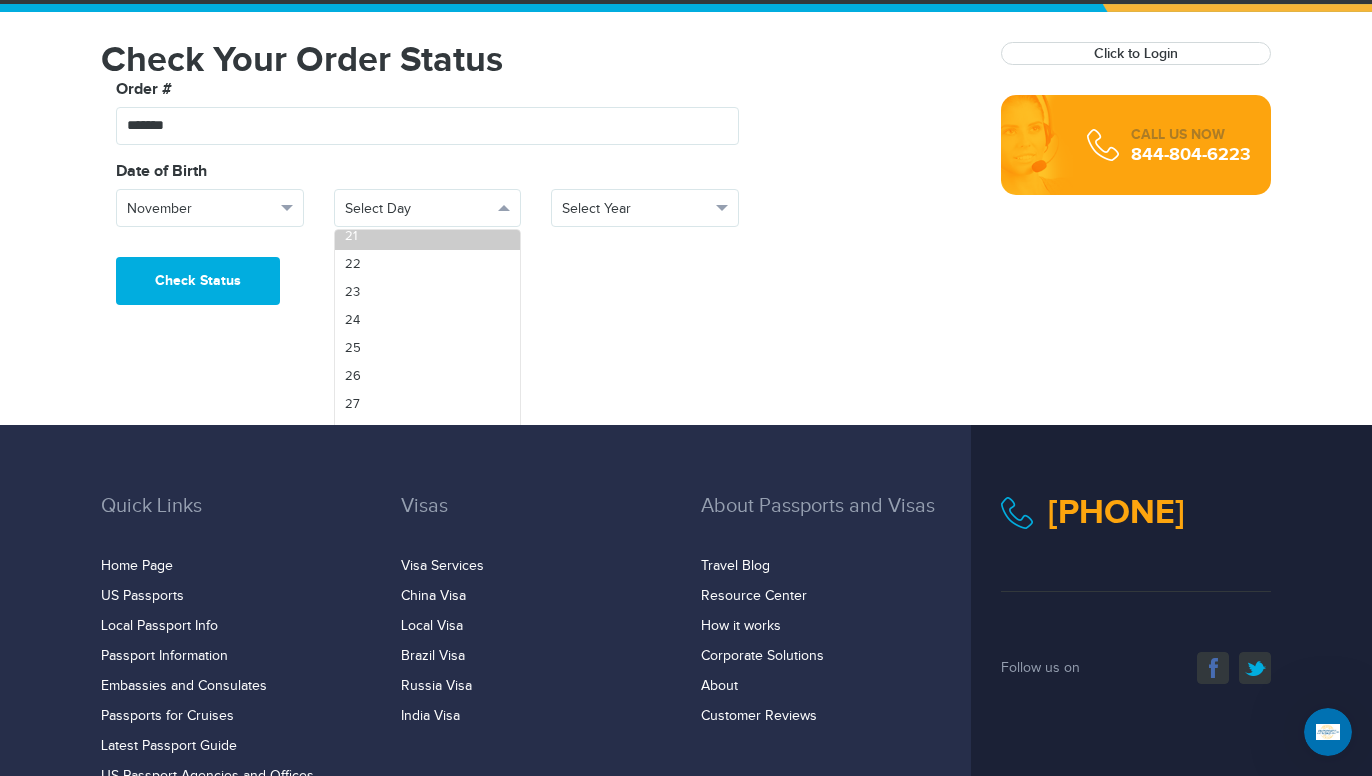 click on "21" at bounding box center (428, 236) 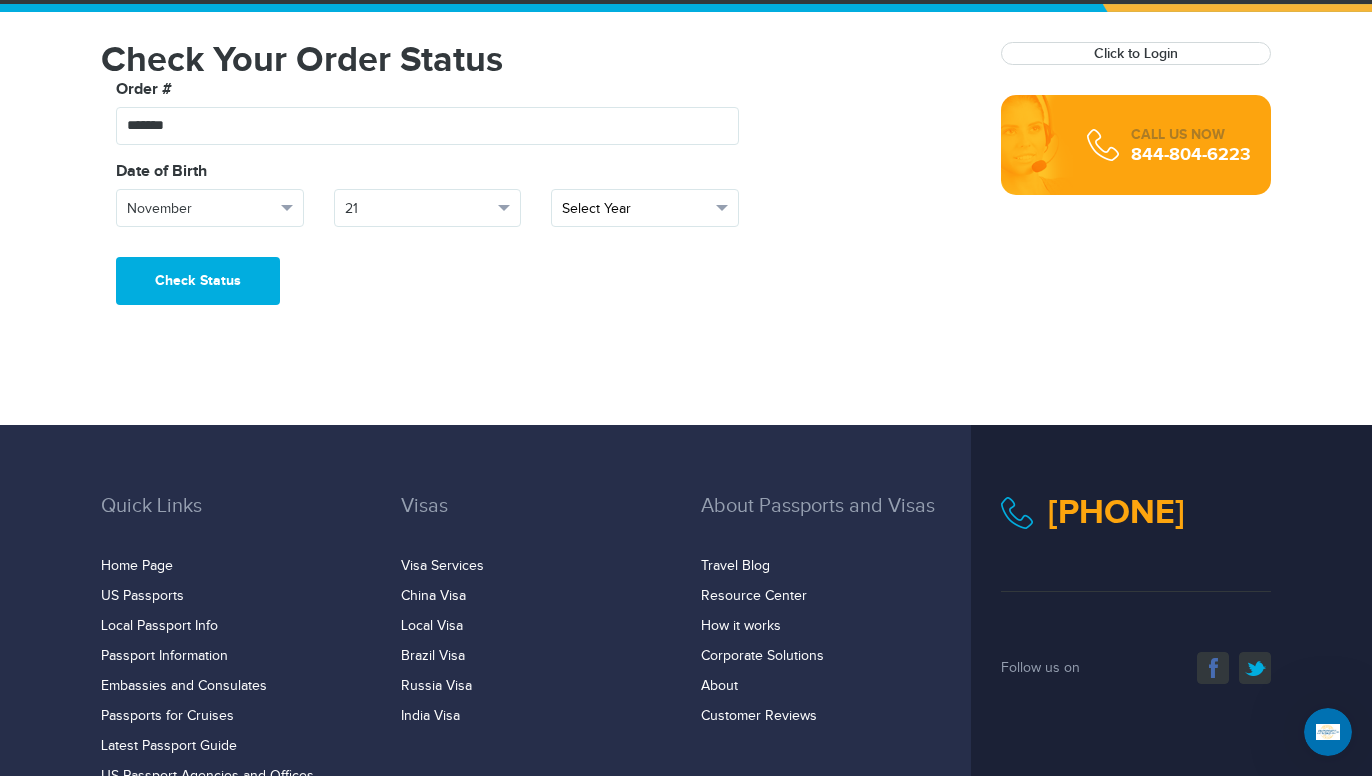click on "Select Year" at bounding box center (645, 208) 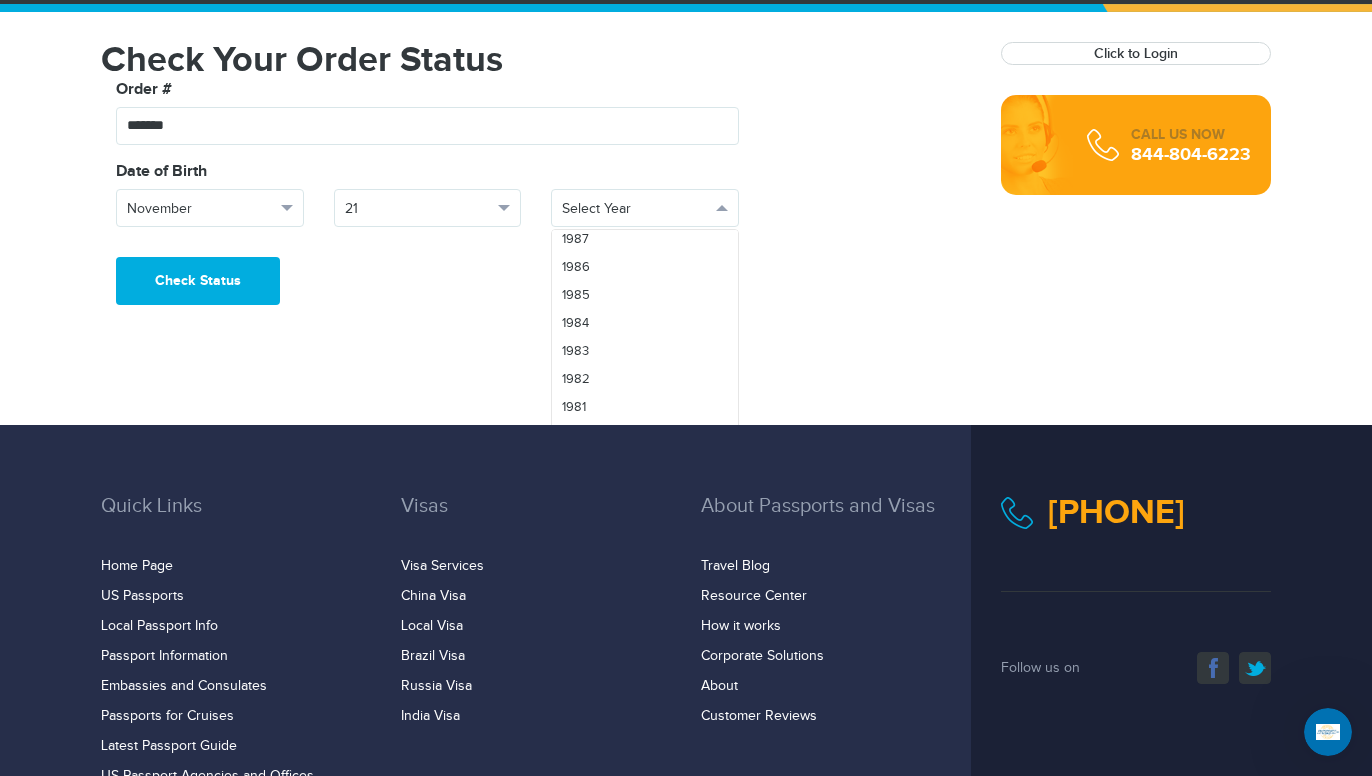 scroll, scrollTop: 1067, scrollLeft: 0, axis: vertical 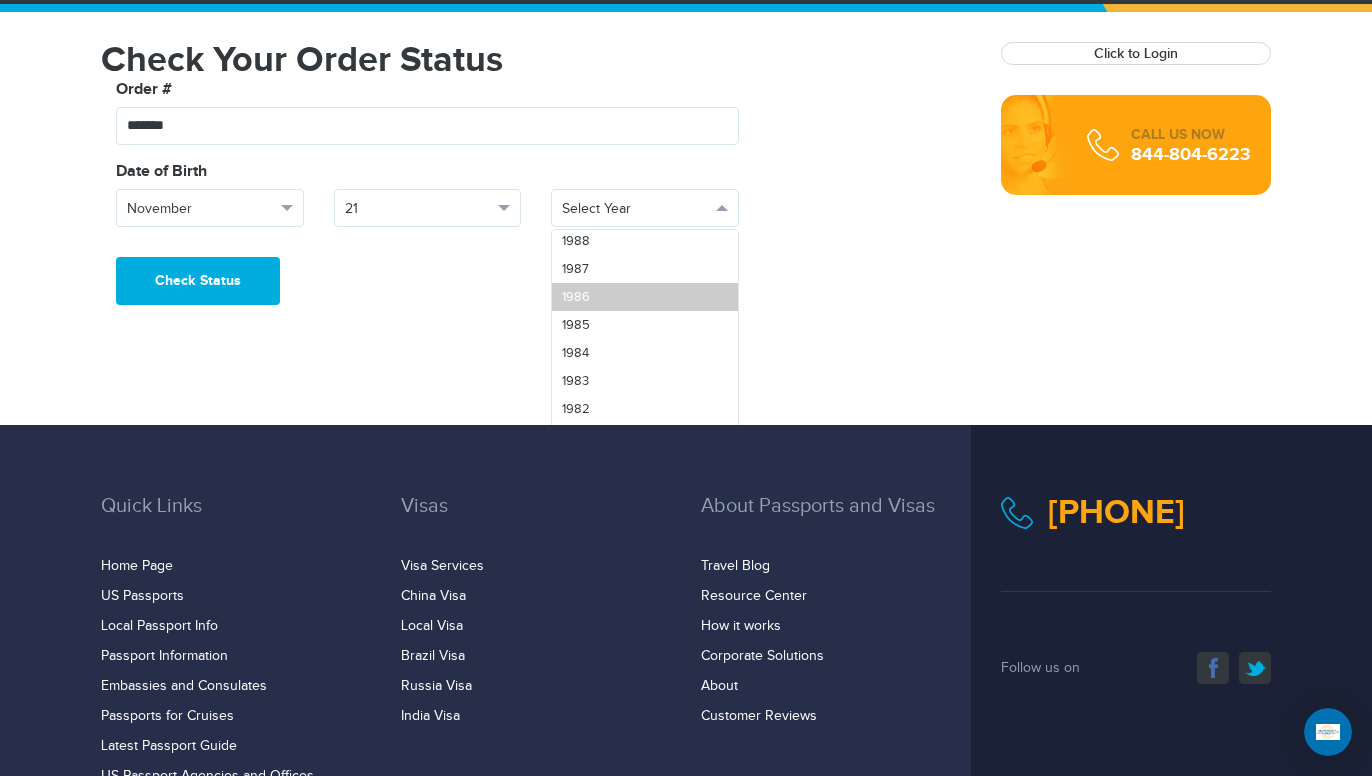 click on "1986" at bounding box center (645, 297) 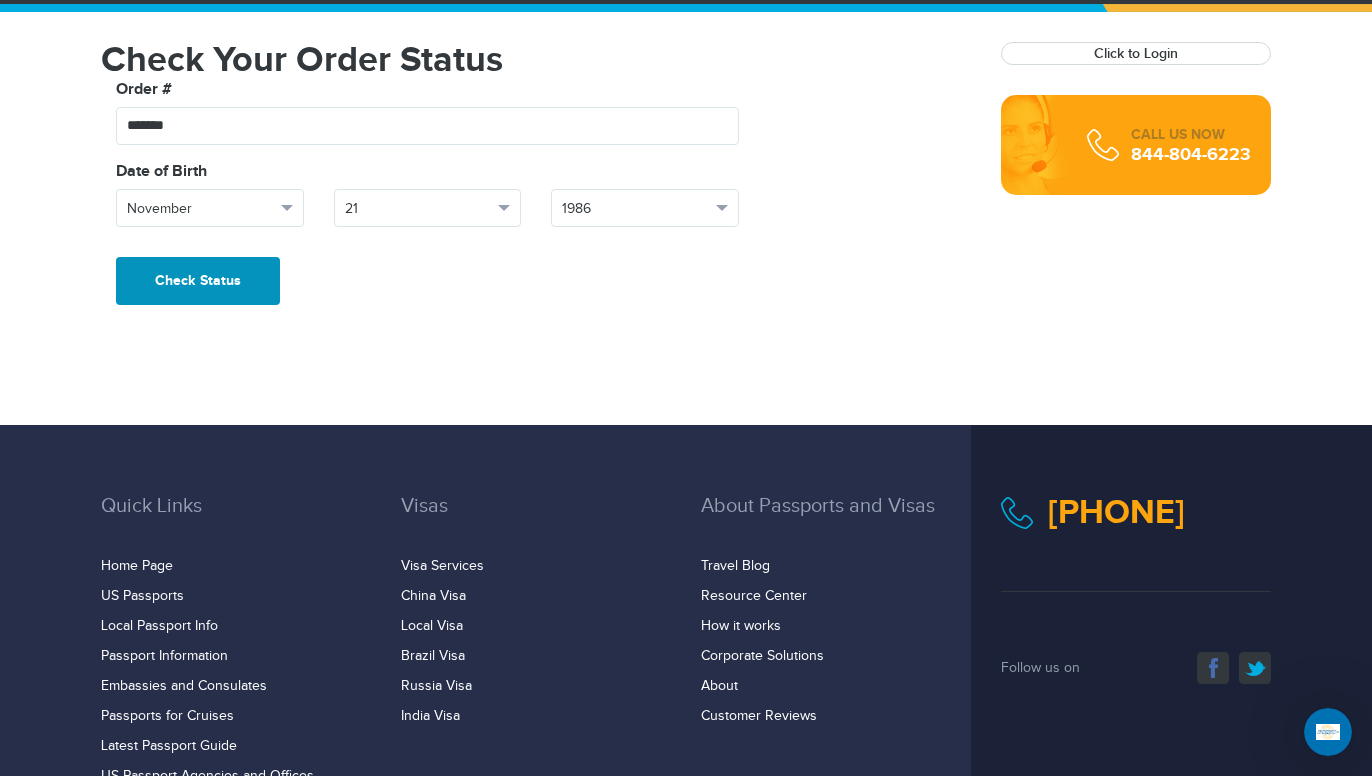 click on "Check Status" at bounding box center [198, 281] 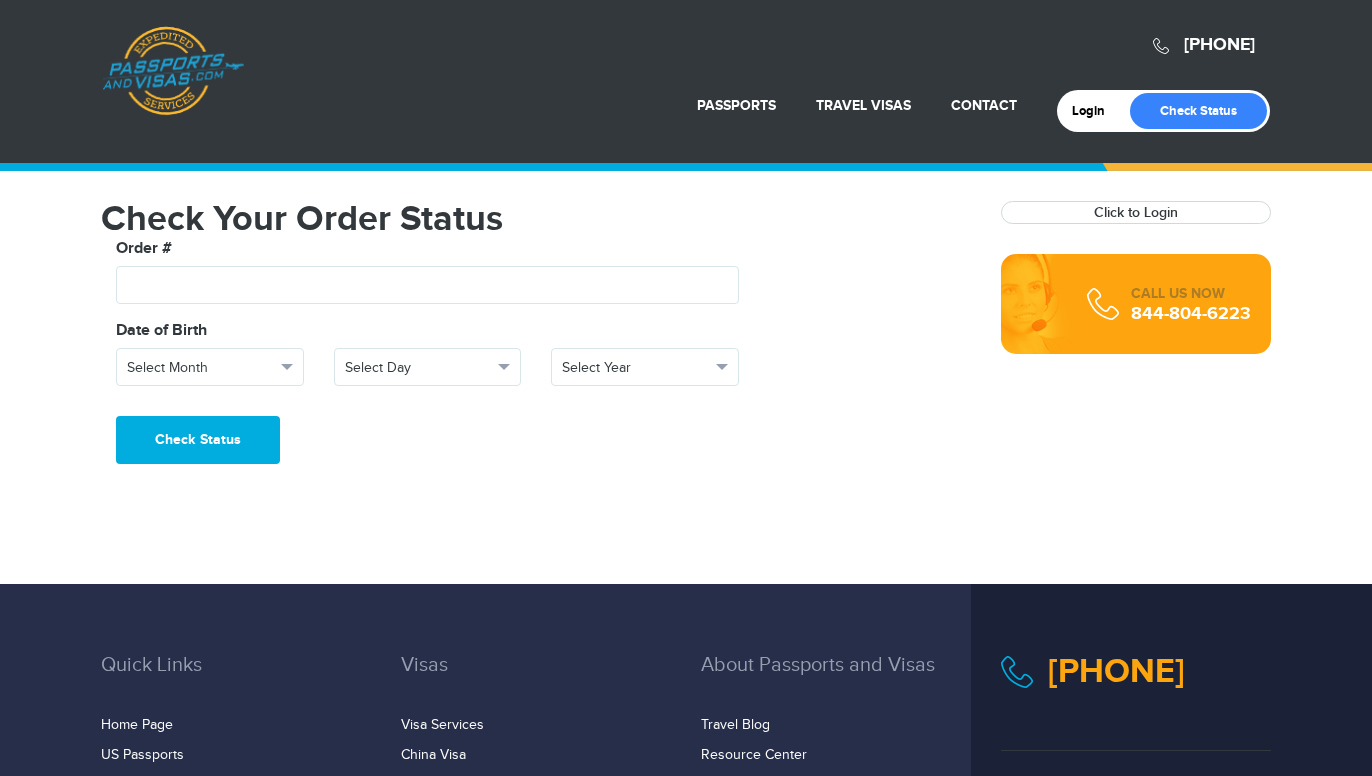 scroll, scrollTop: 0, scrollLeft: 0, axis: both 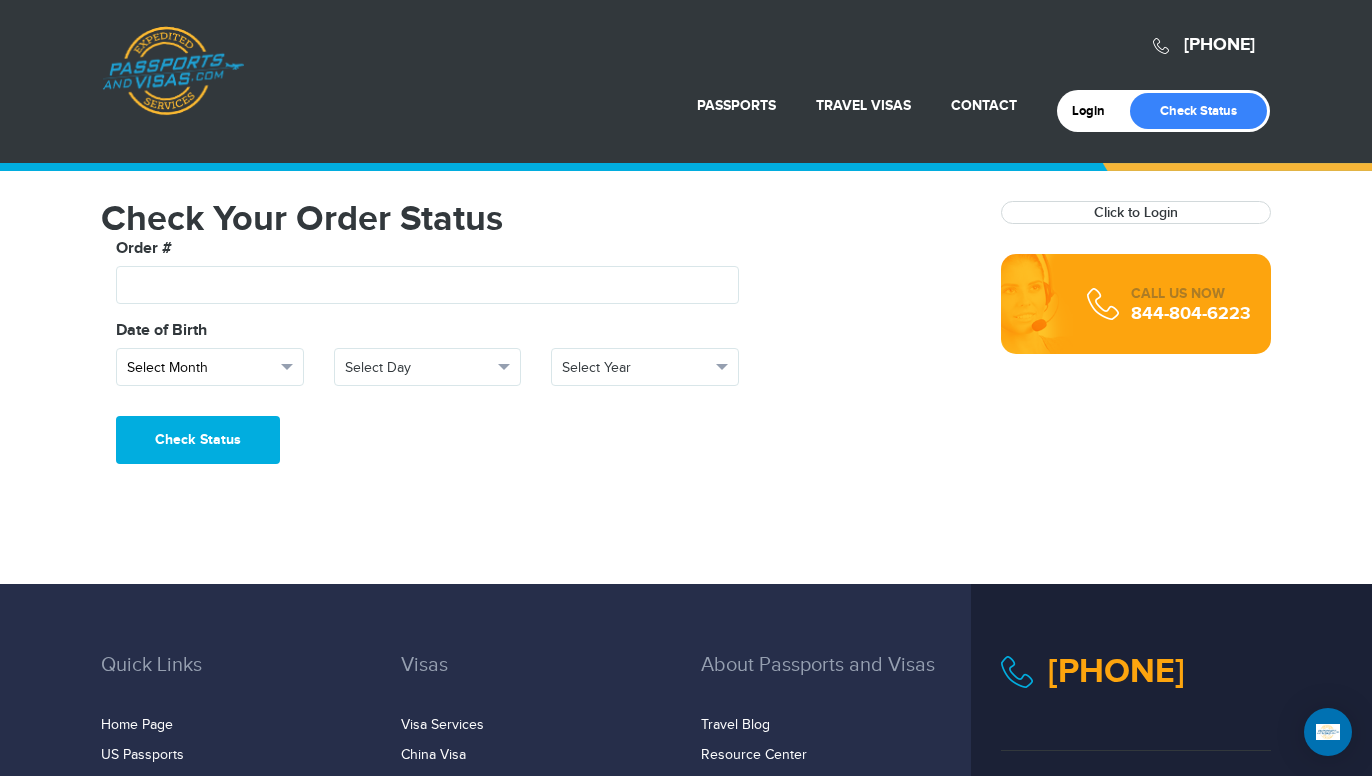 click at bounding box center [287, 367] 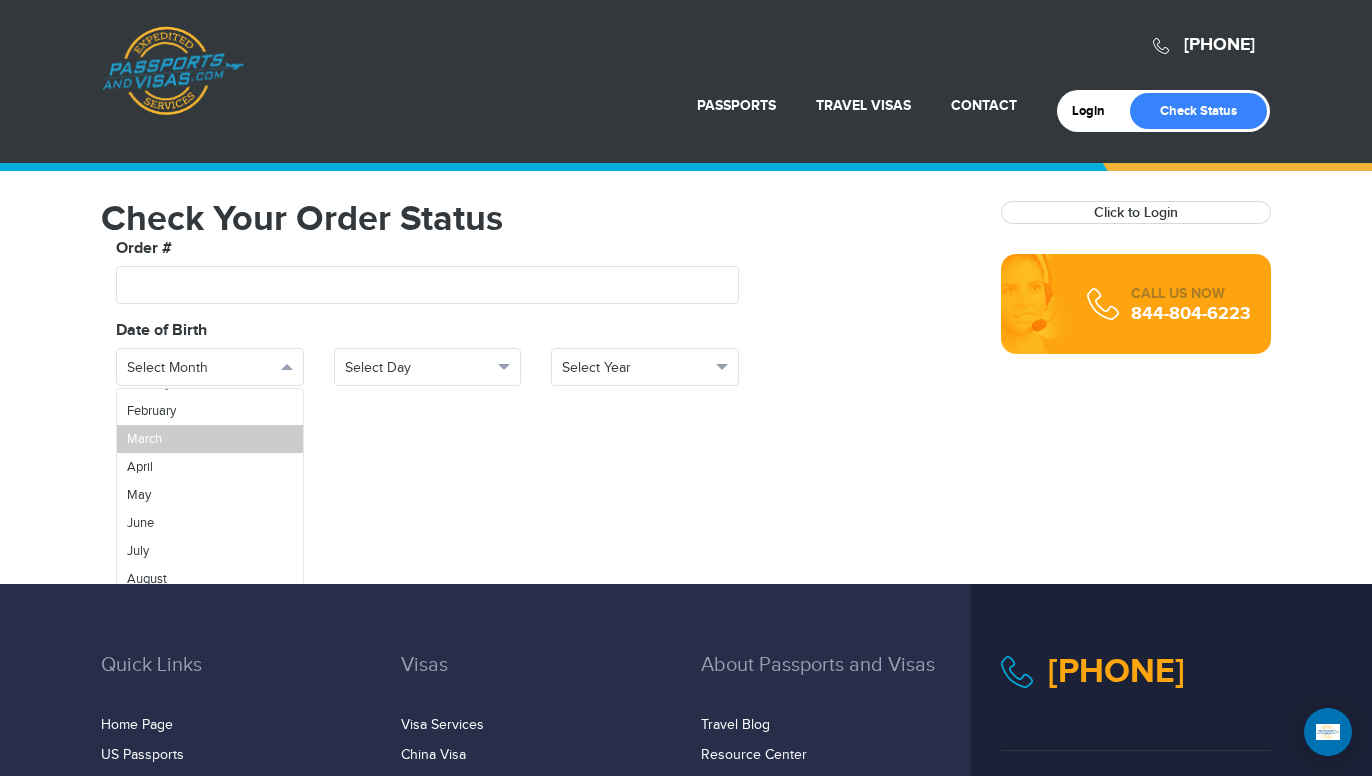 scroll, scrollTop: 52, scrollLeft: 0, axis: vertical 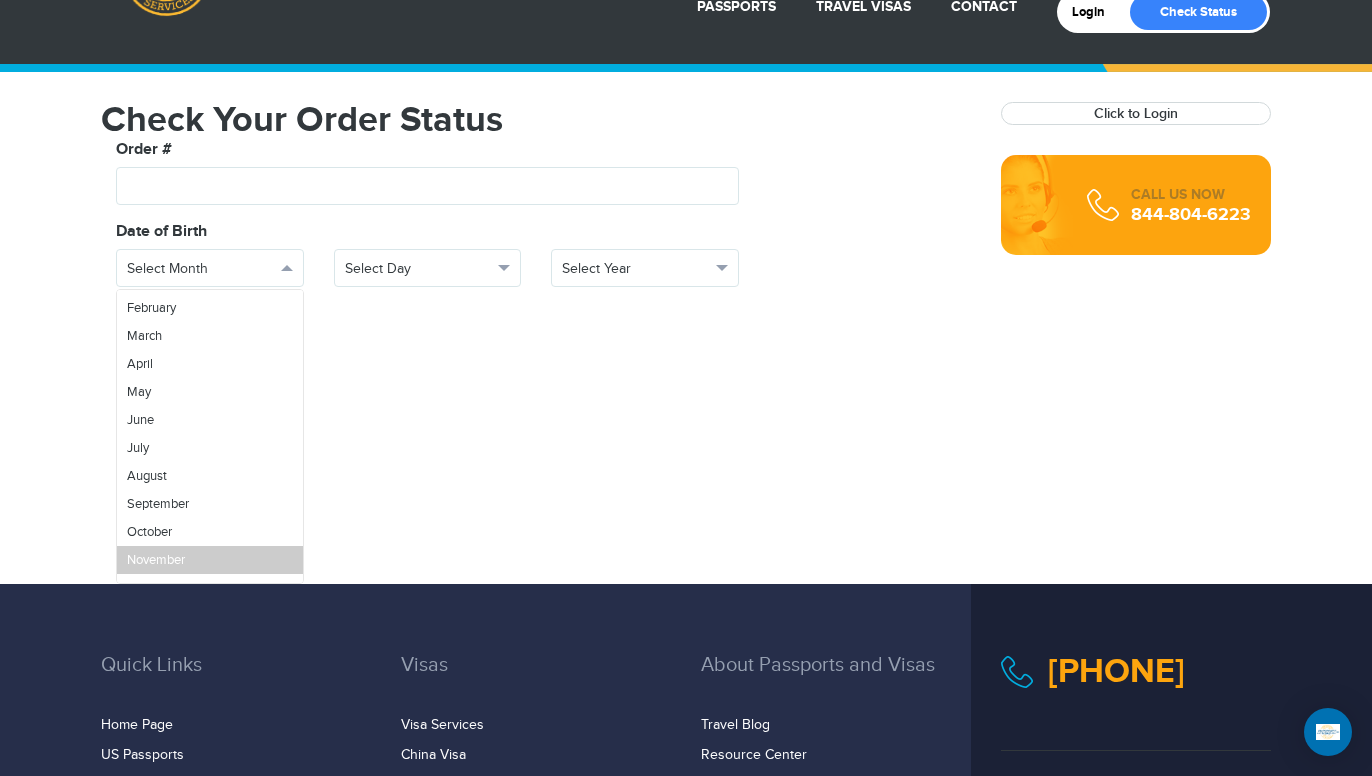 click on "November" at bounding box center (156, 560) 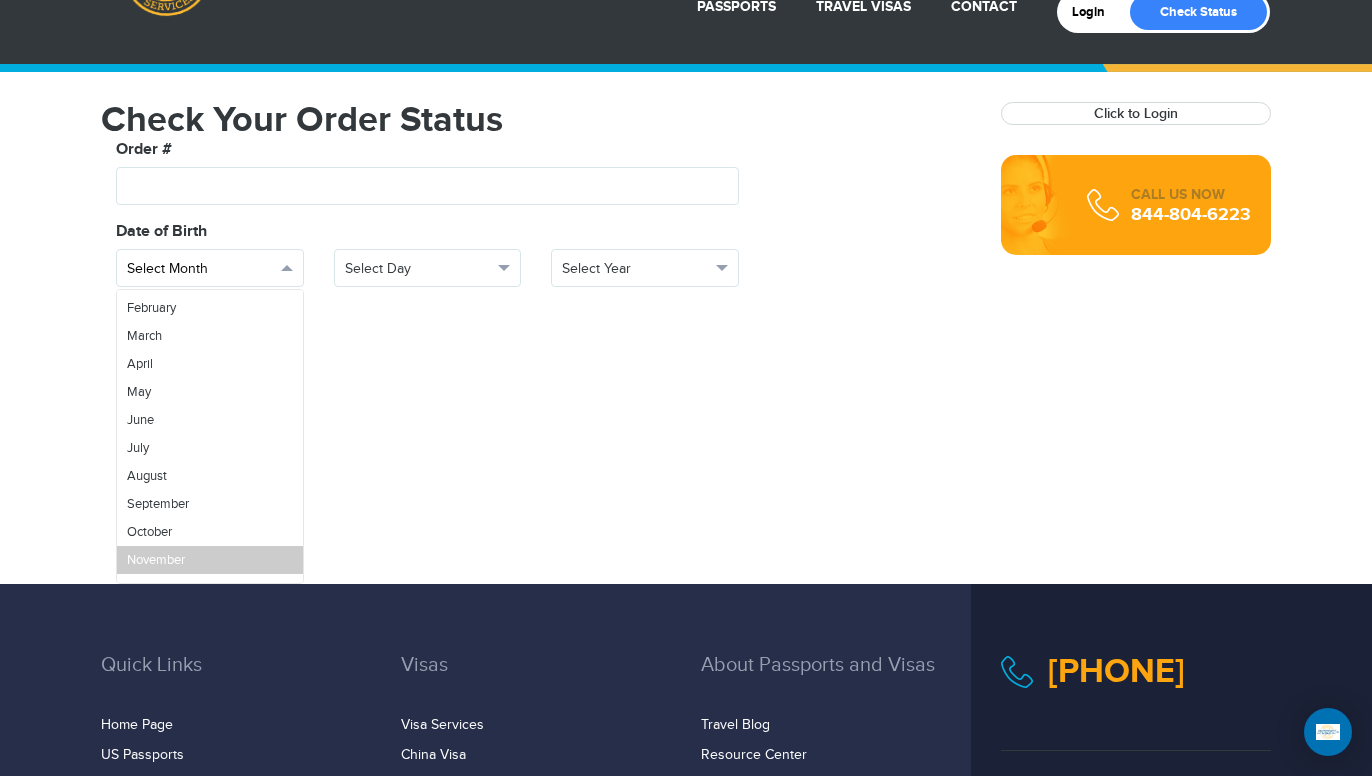 scroll, scrollTop: 0, scrollLeft: 0, axis: both 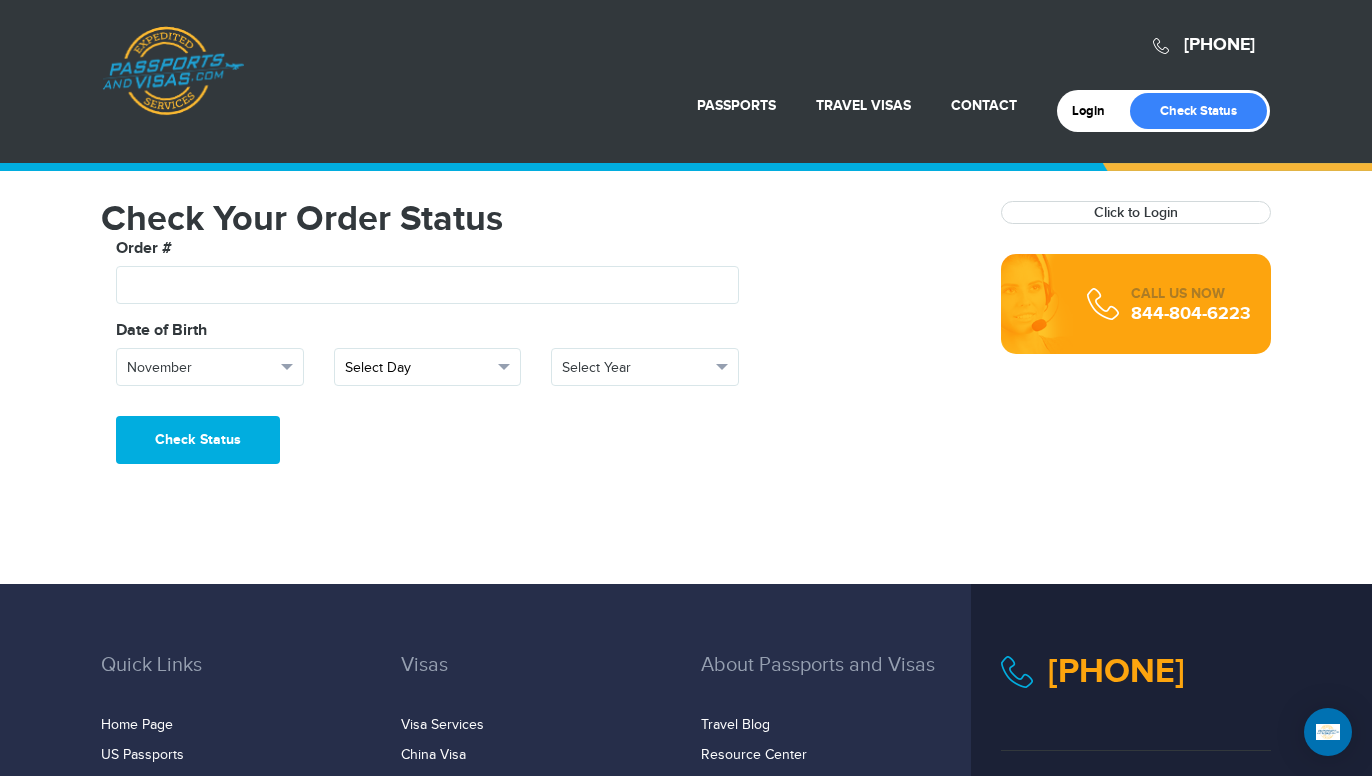 click on "Select Day" at bounding box center [419, 368] 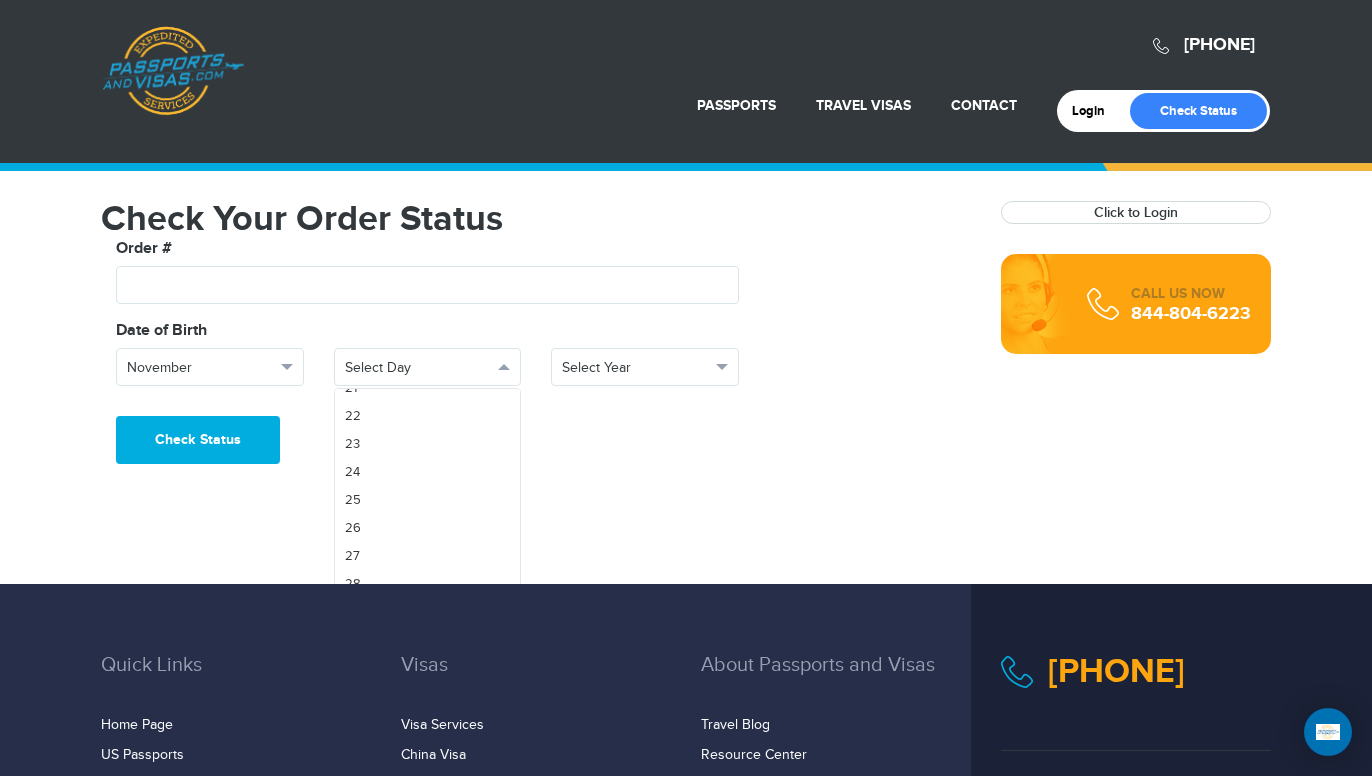 scroll, scrollTop: 603, scrollLeft: 0, axis: vertical 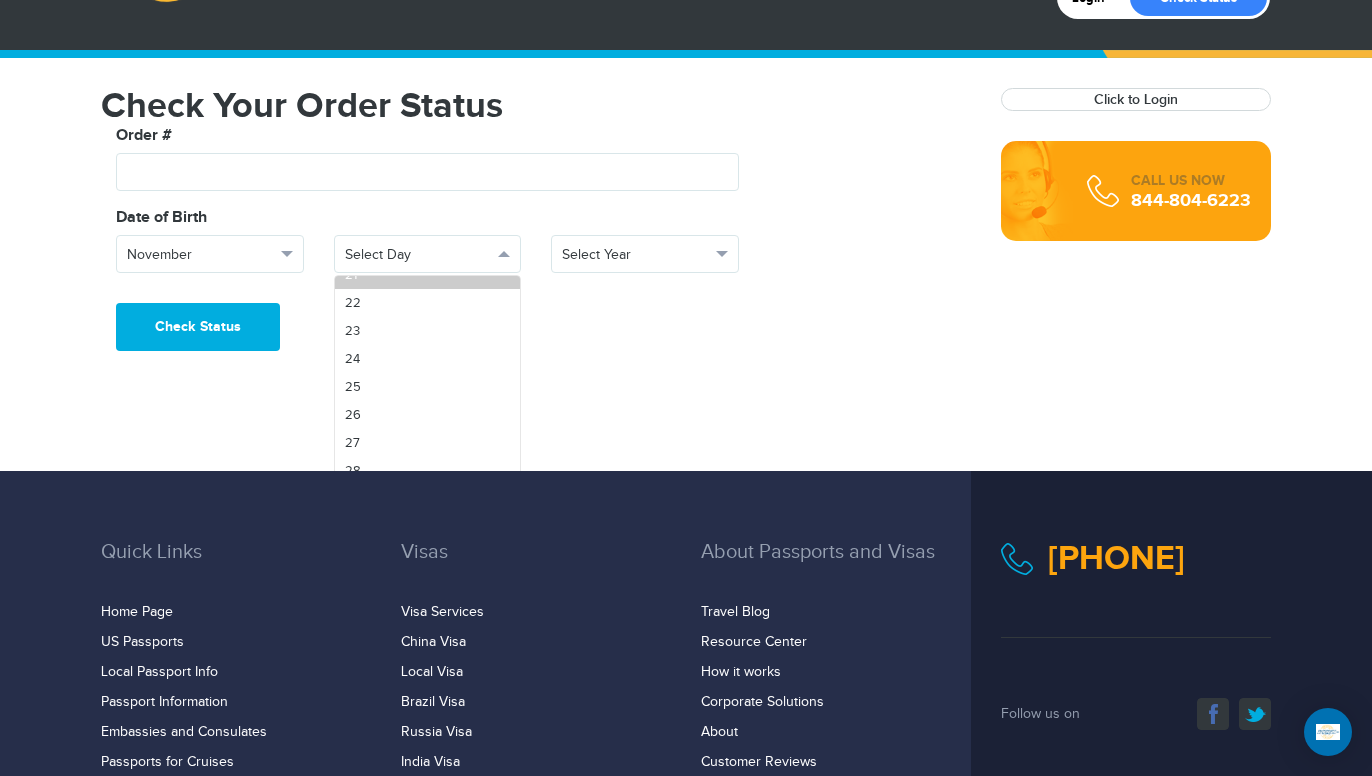 click on "21" at bounding box center [428, 275] 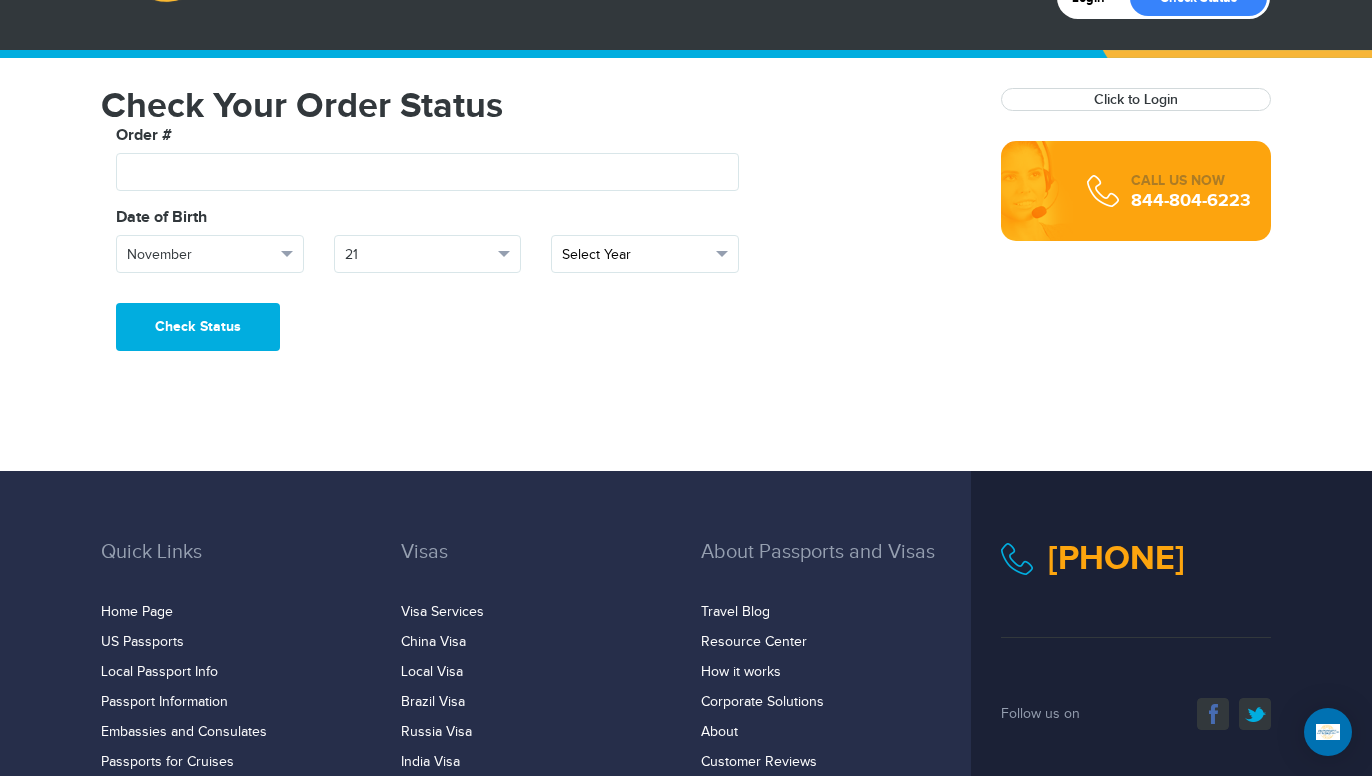 click on "Select Year" at bounding box center (636, 255) 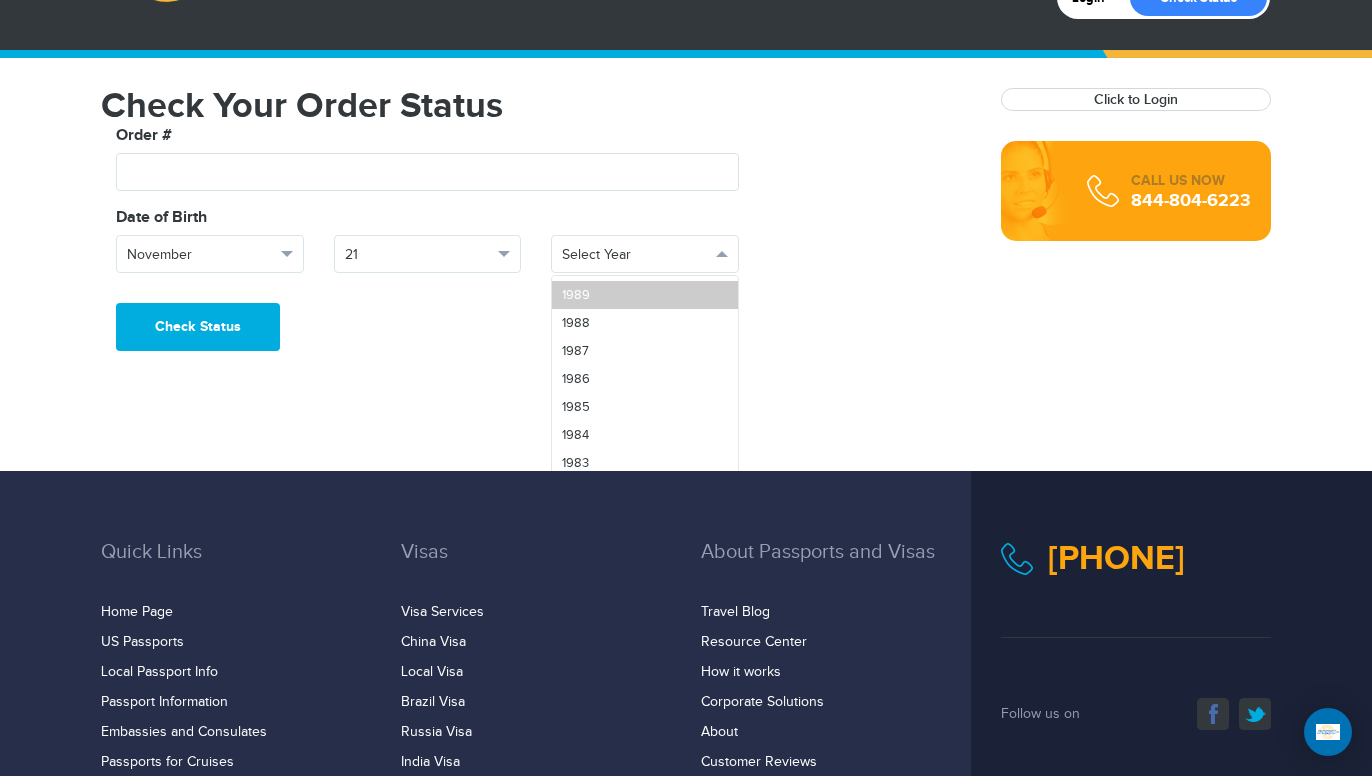 scroll, scrollTop: 1033, scrollLeft: 0, axis: vertical 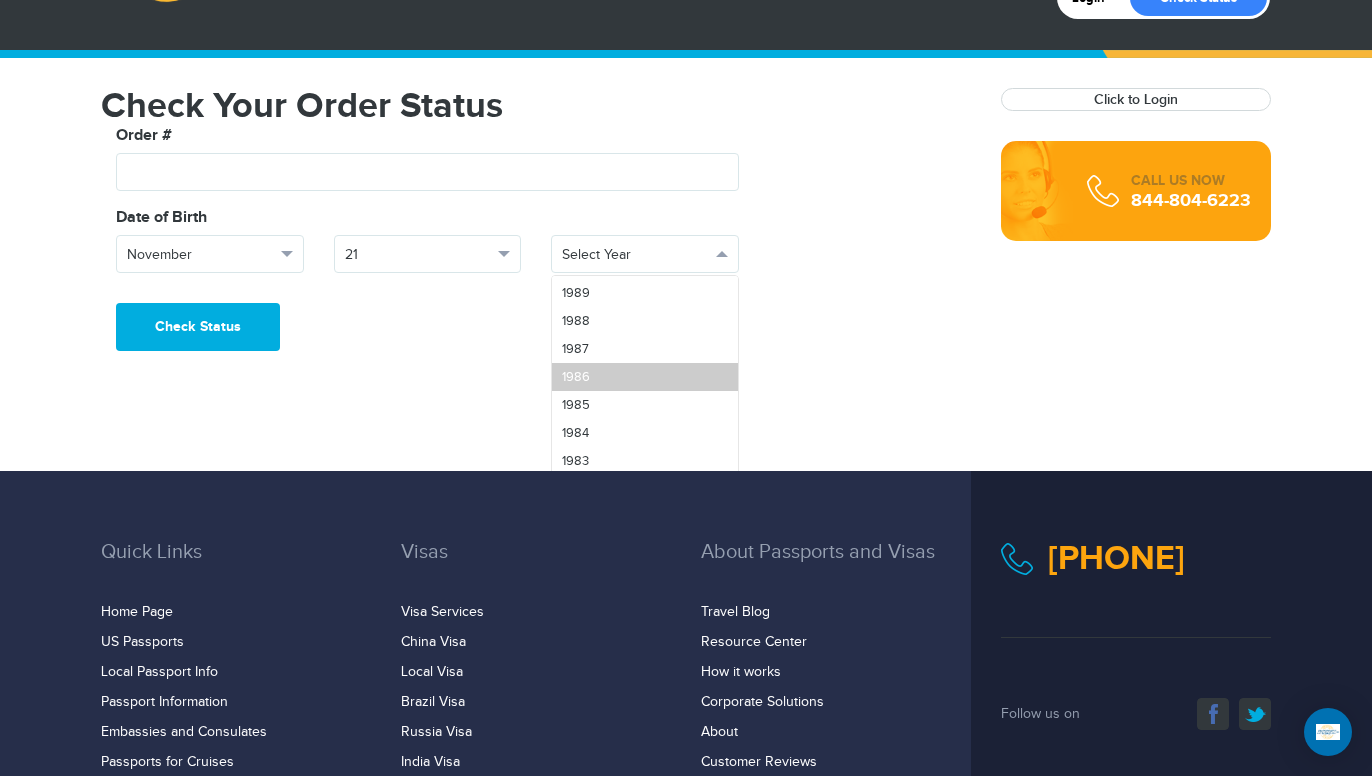 click on "1986" at bounding box center (576, 377) 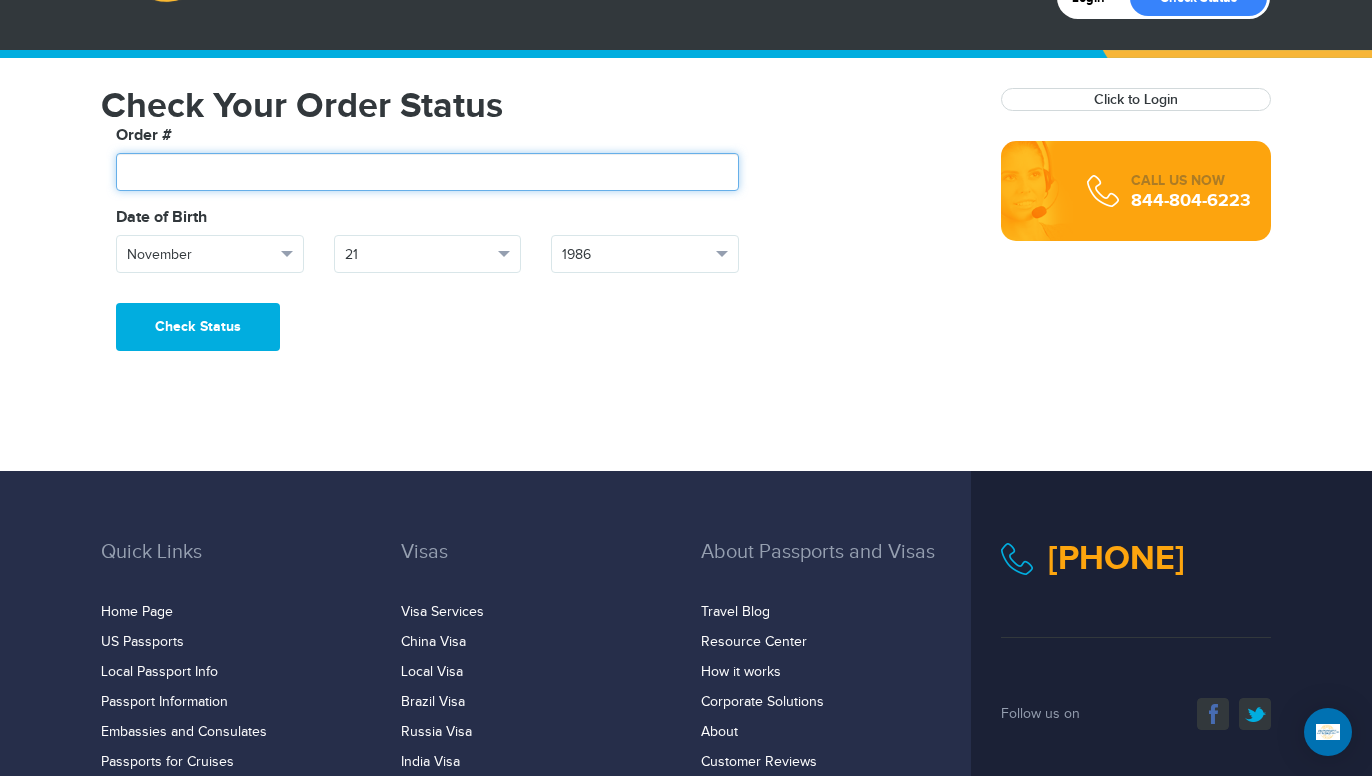 click at bounding box center [427, 172] 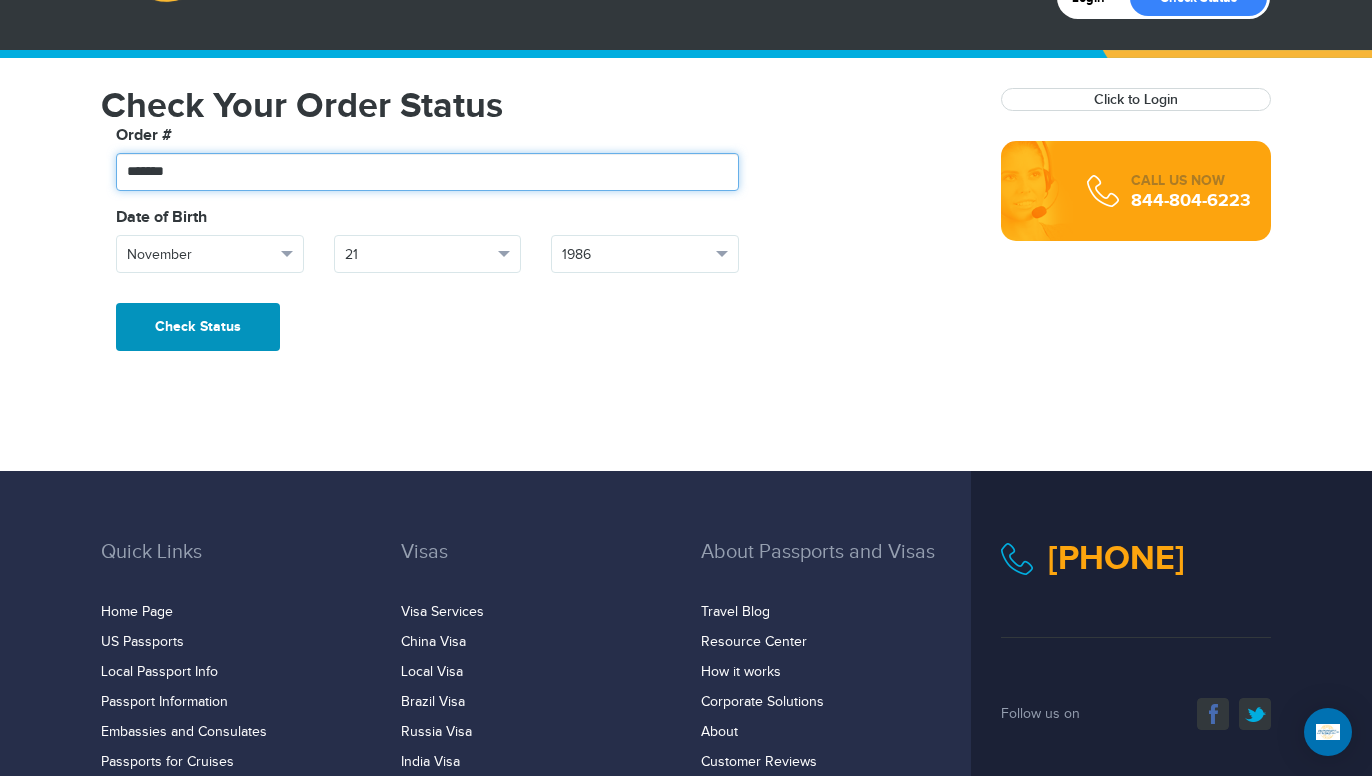type on "*******" 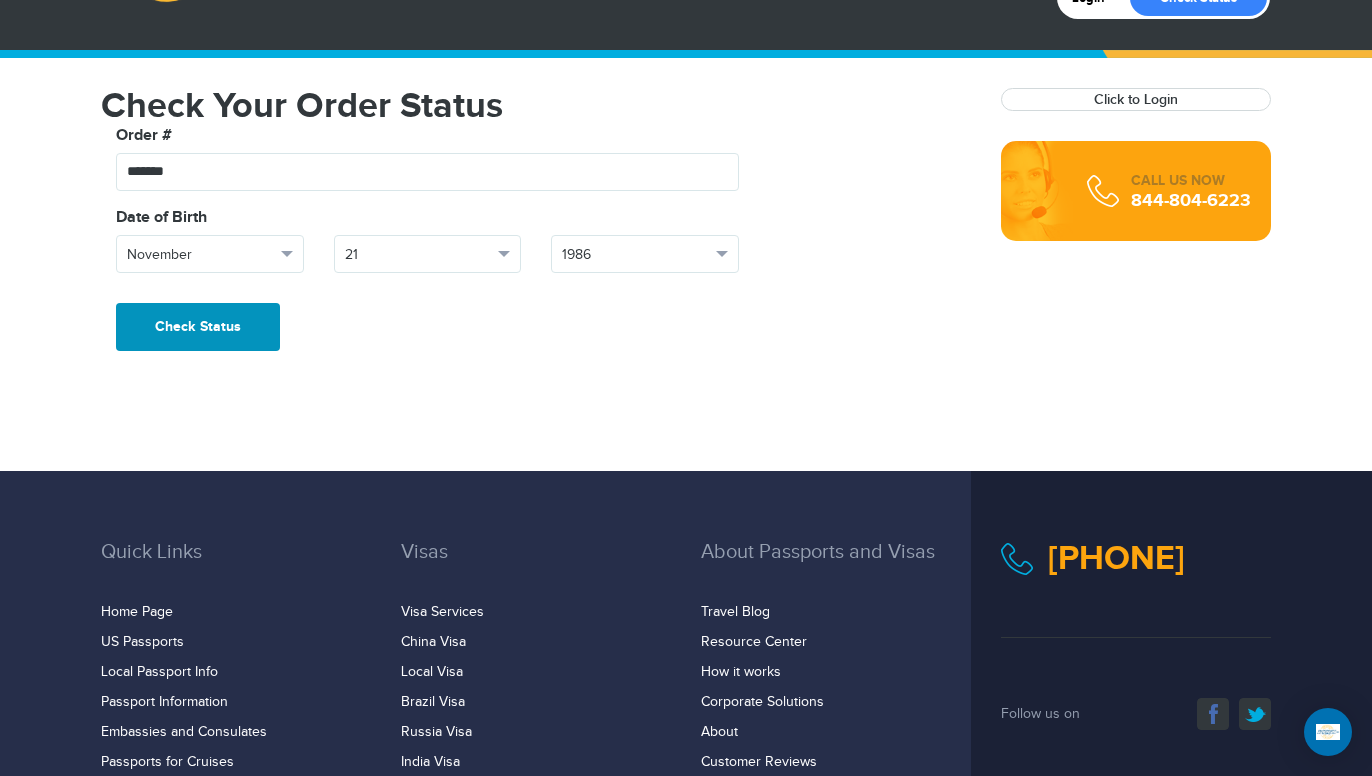 click on "Check Status" at bounding box center [198, 327] 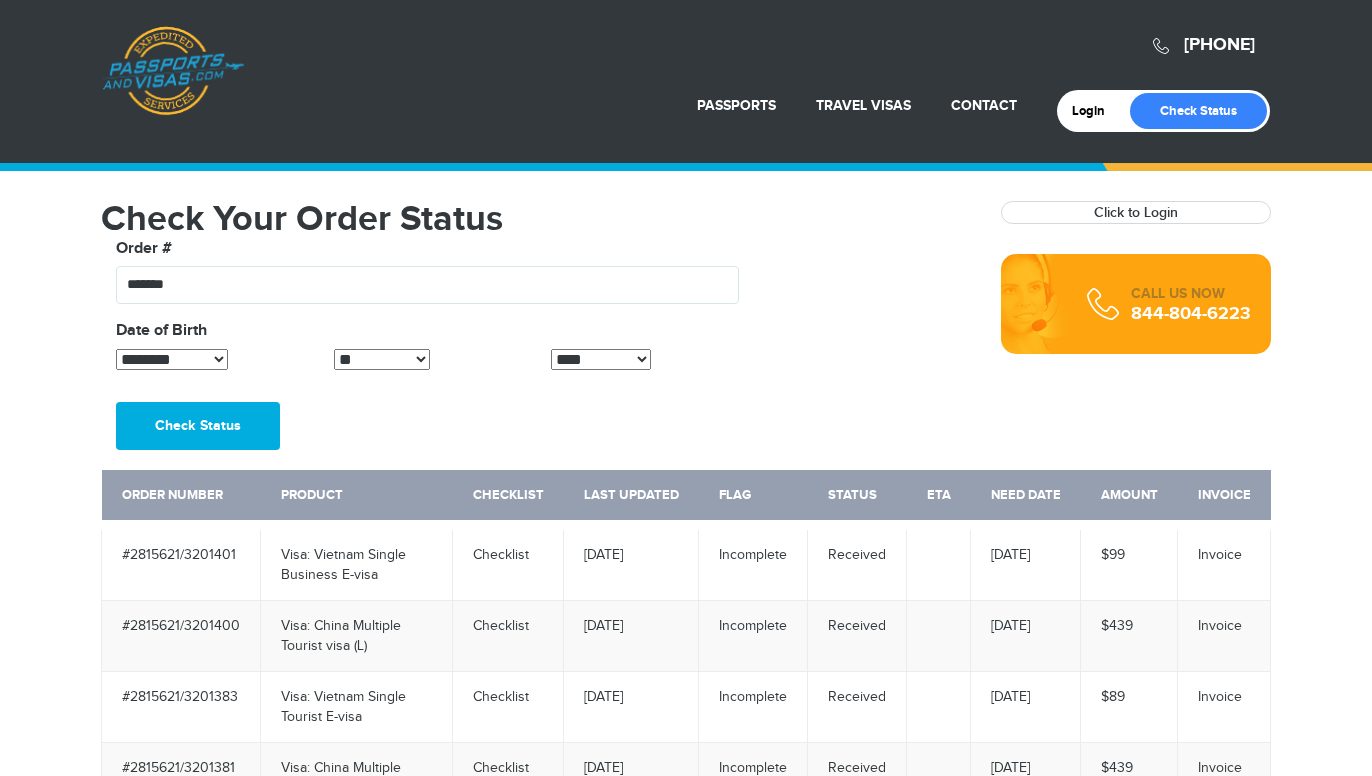 scroll, scrollTop: 0, scrollLeft: 0, axis: both 